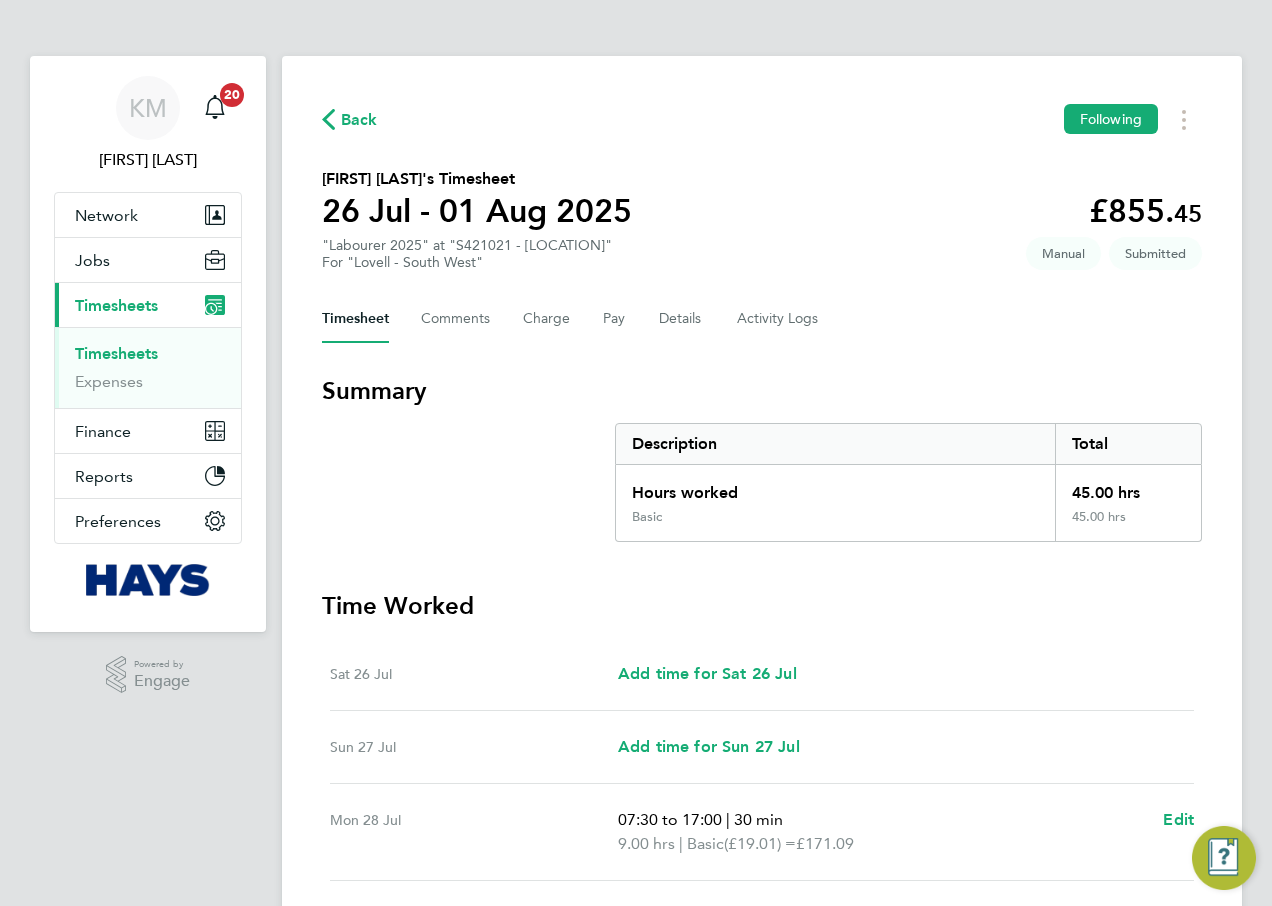 scroll, scrollTop: 539, scrollLeft: 0, axis: vertical 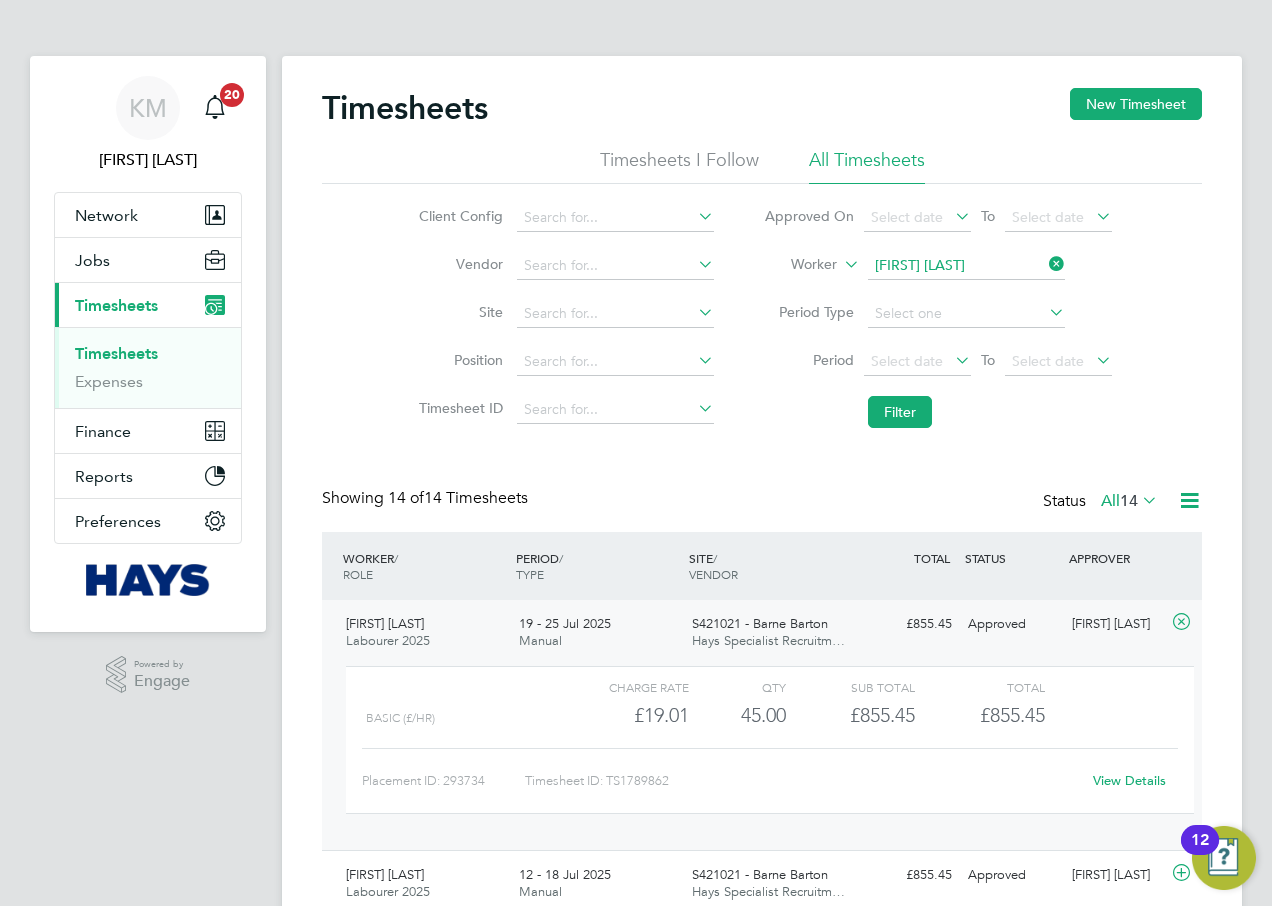 click on "Timesheets" at bounding box center (116, 353) 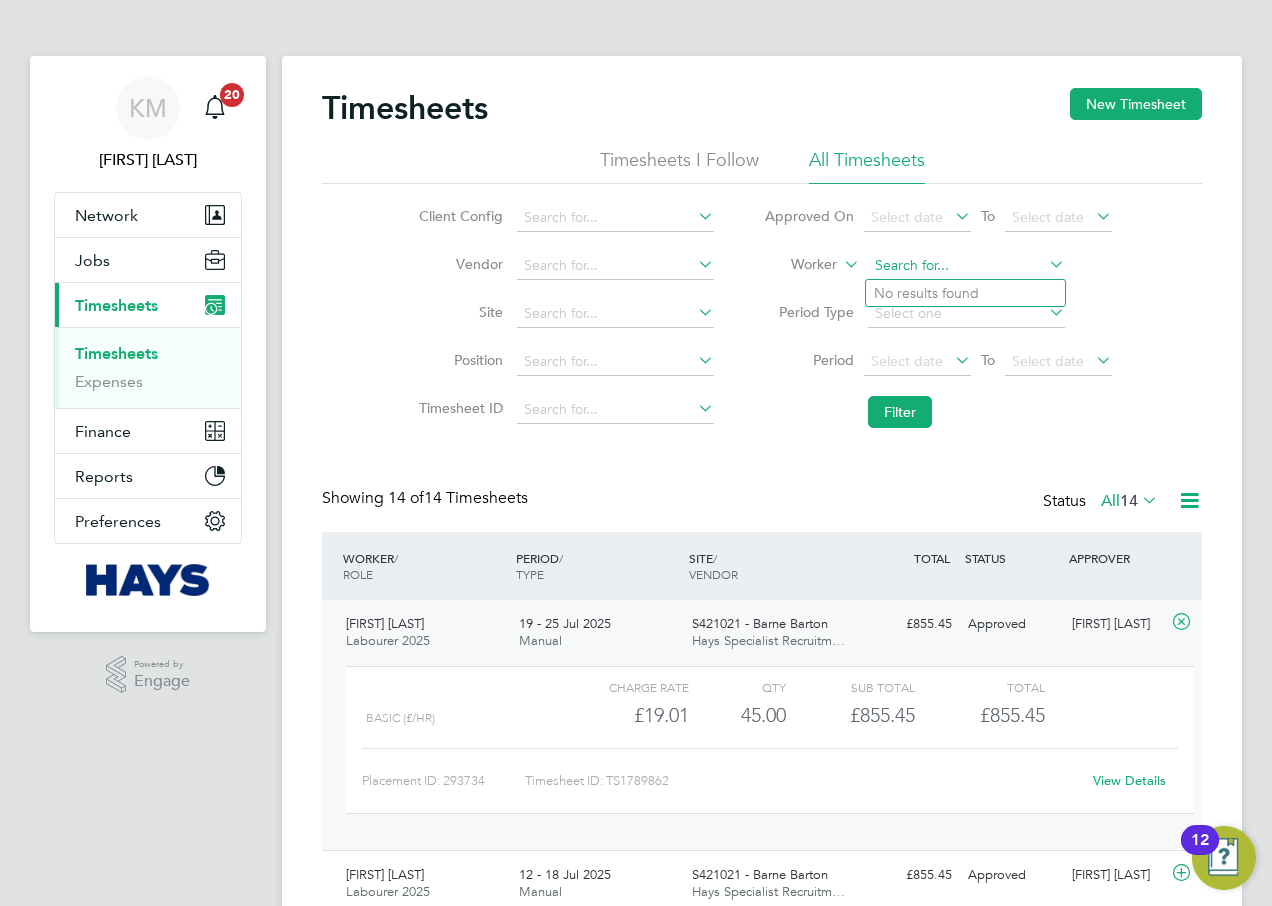 click 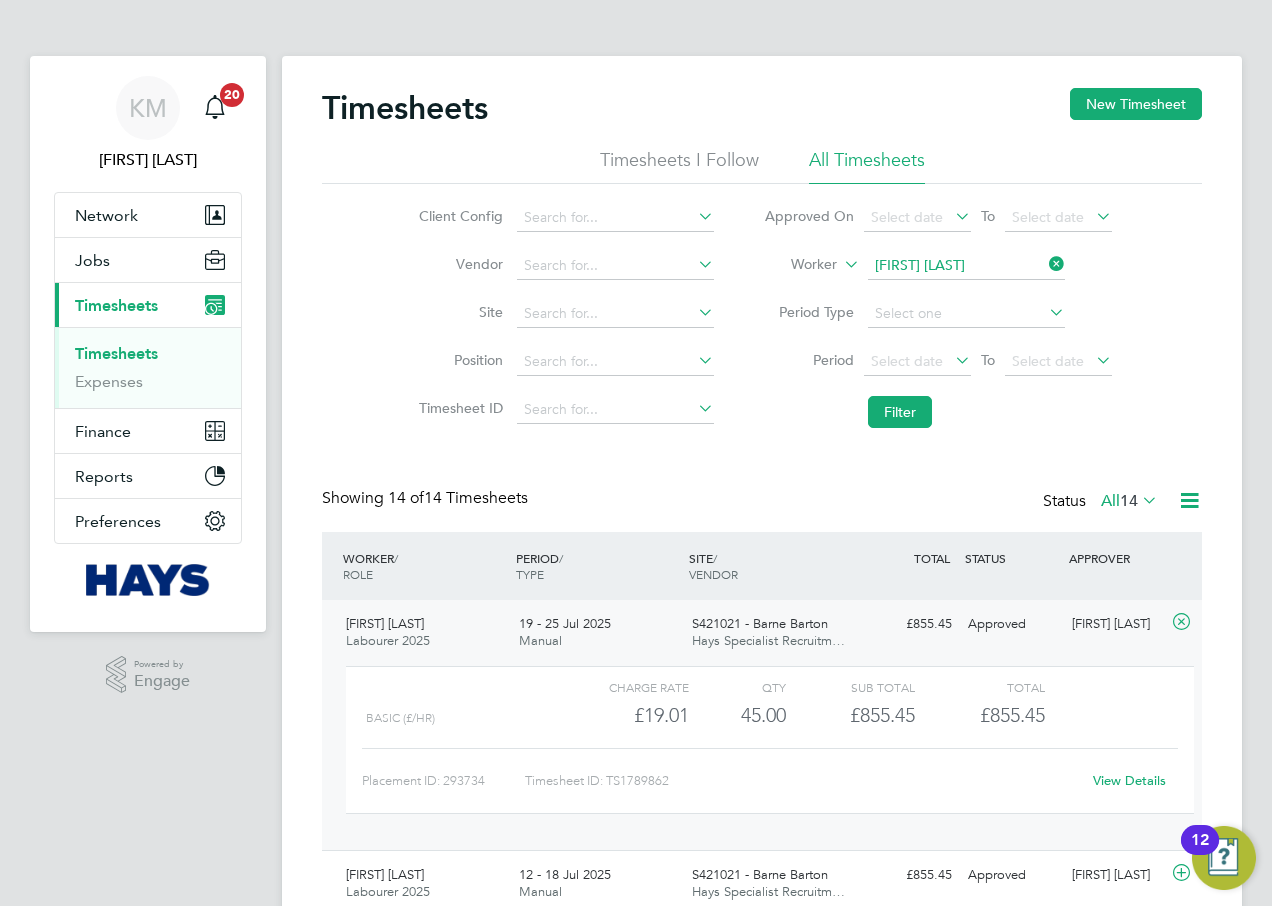 click on "[LAST]" 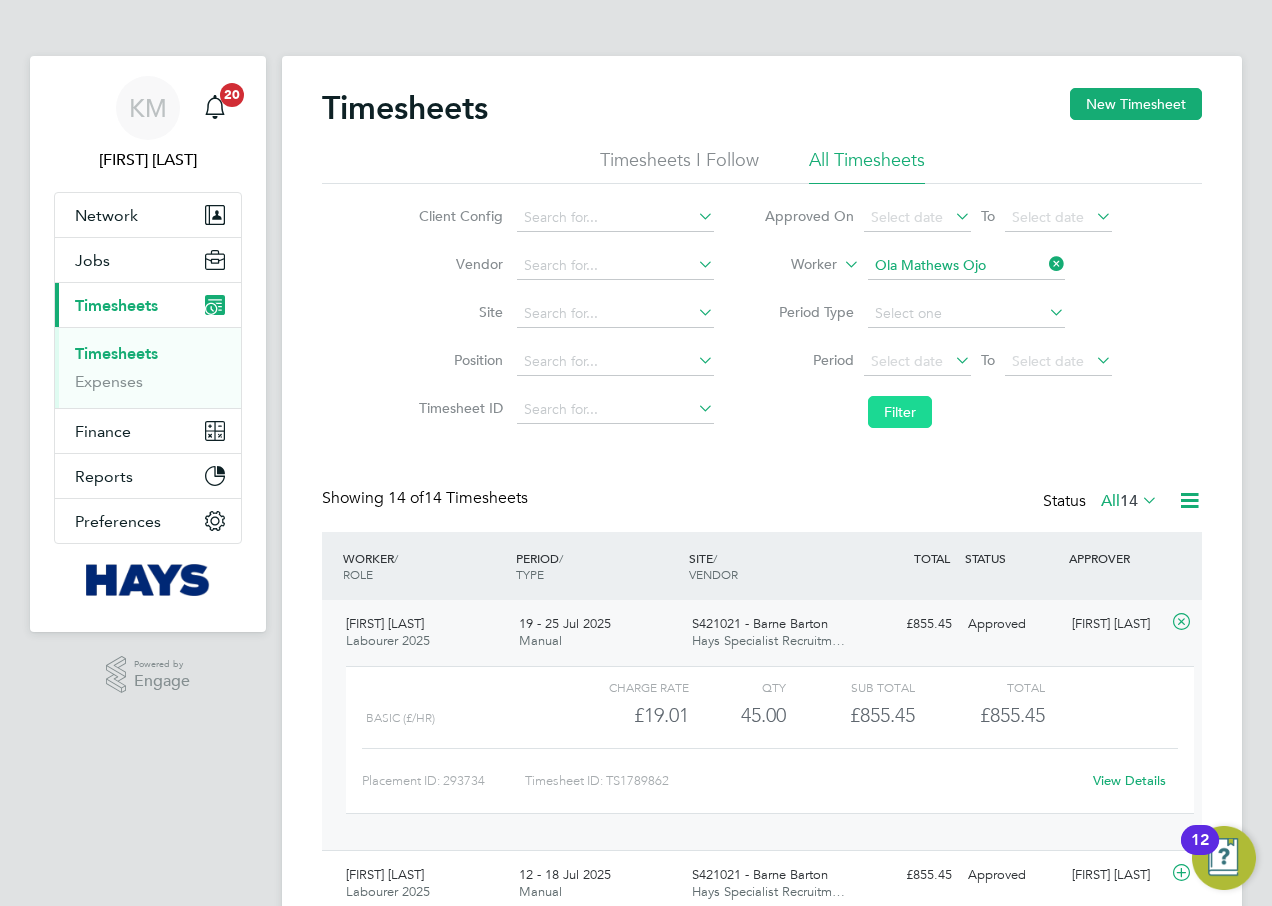 click on "Filter" 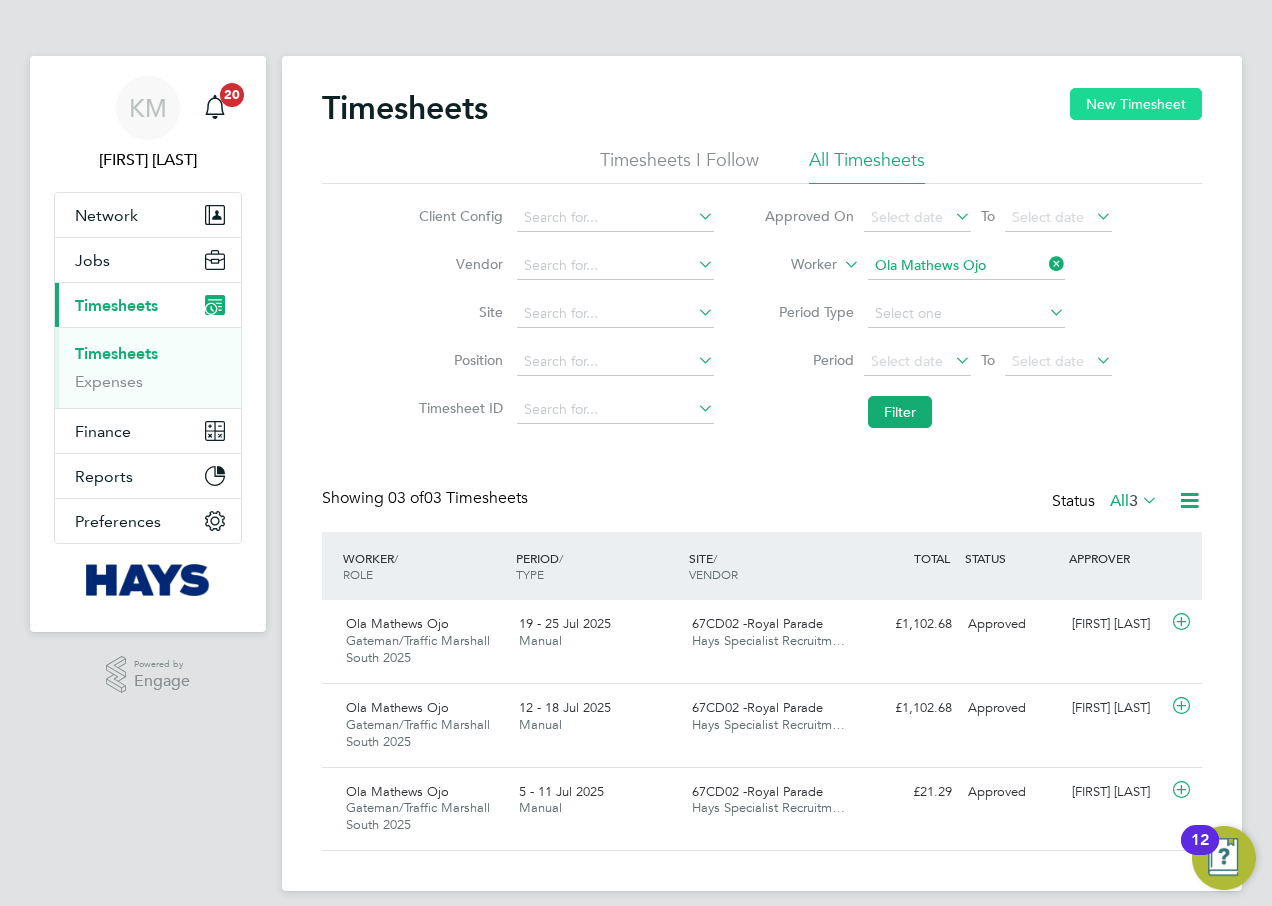 click on "New Timesheet" 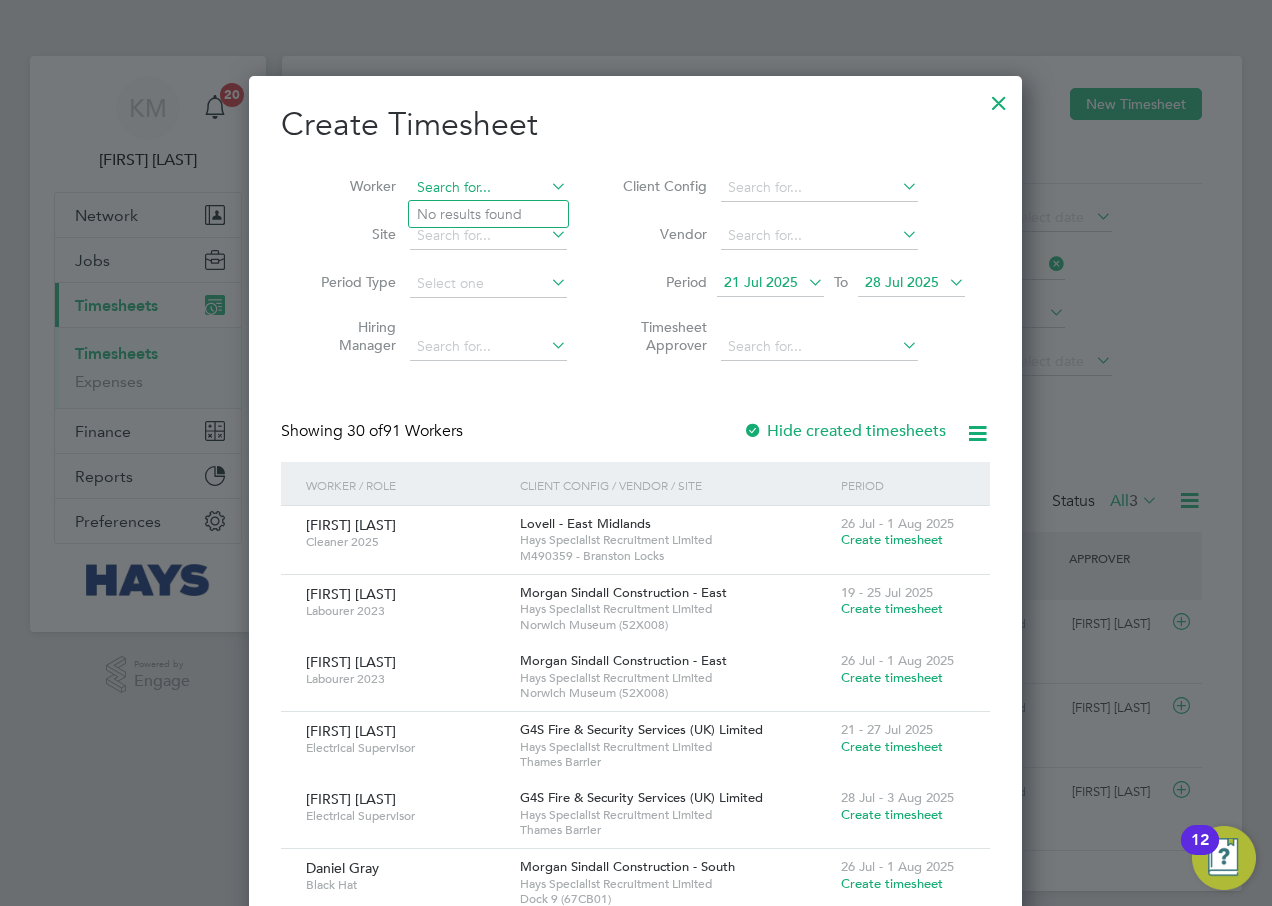 click at bounding box center (488, 188) 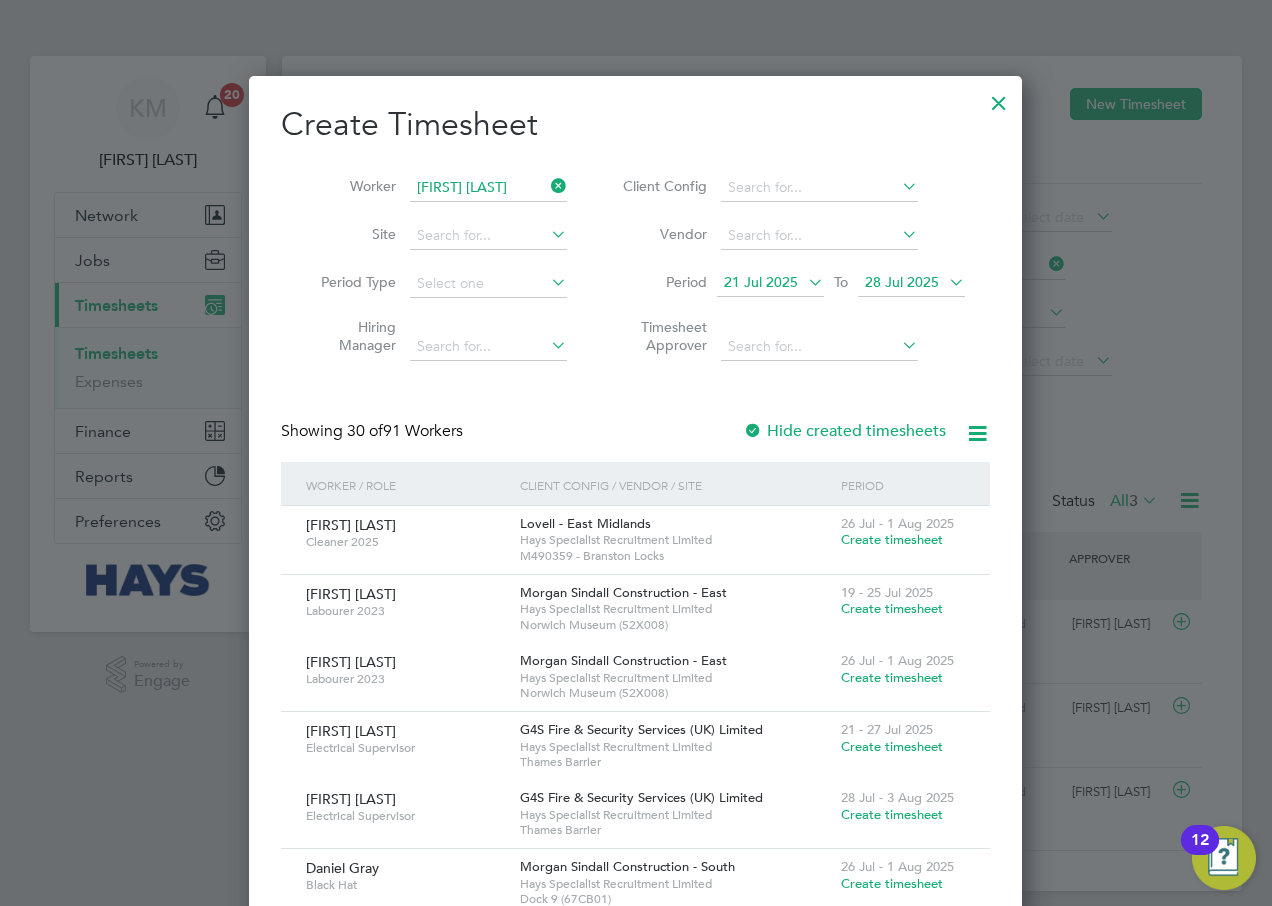 click on "[FIRST] [LAST] [LAST]" 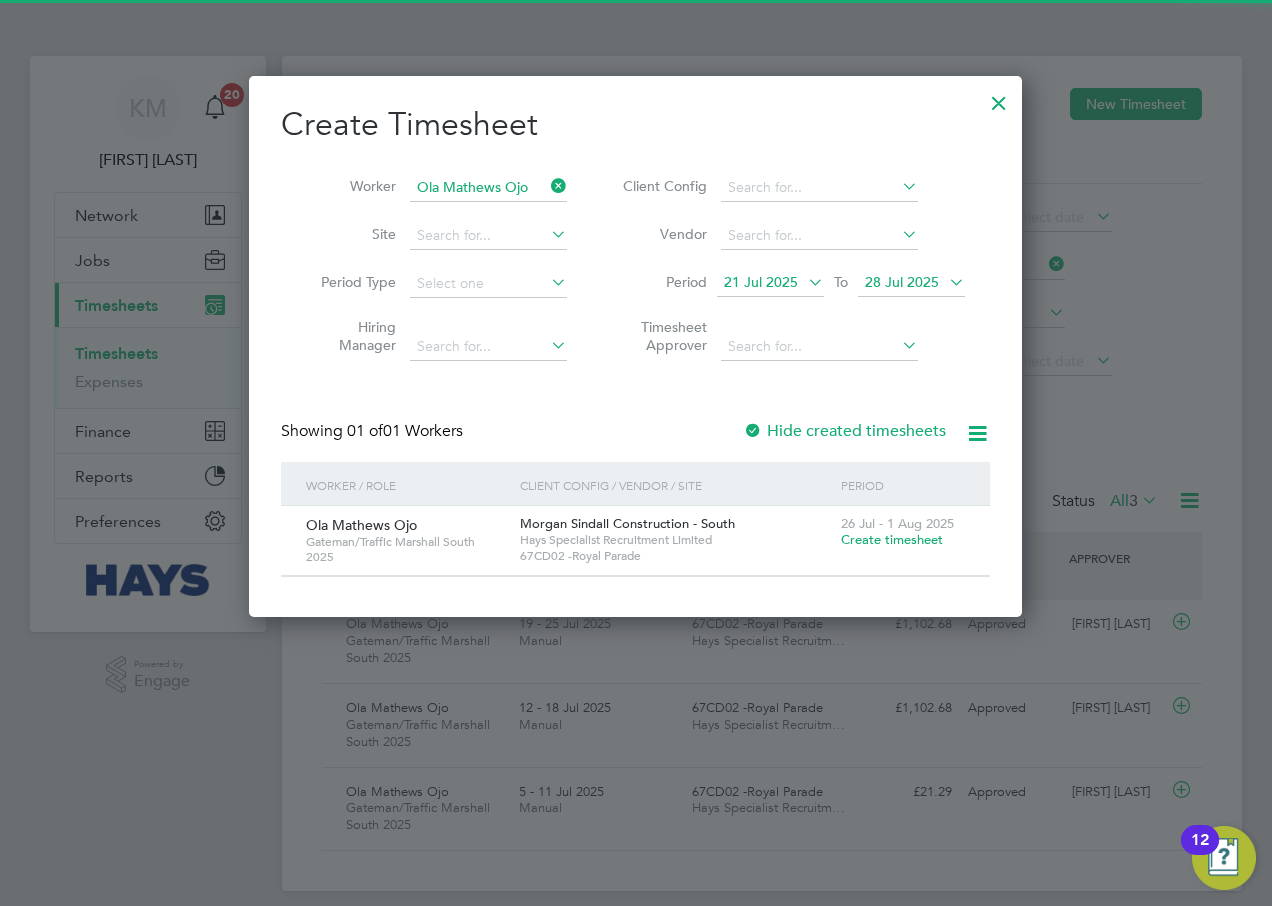 click at bounding box center (945, 282) 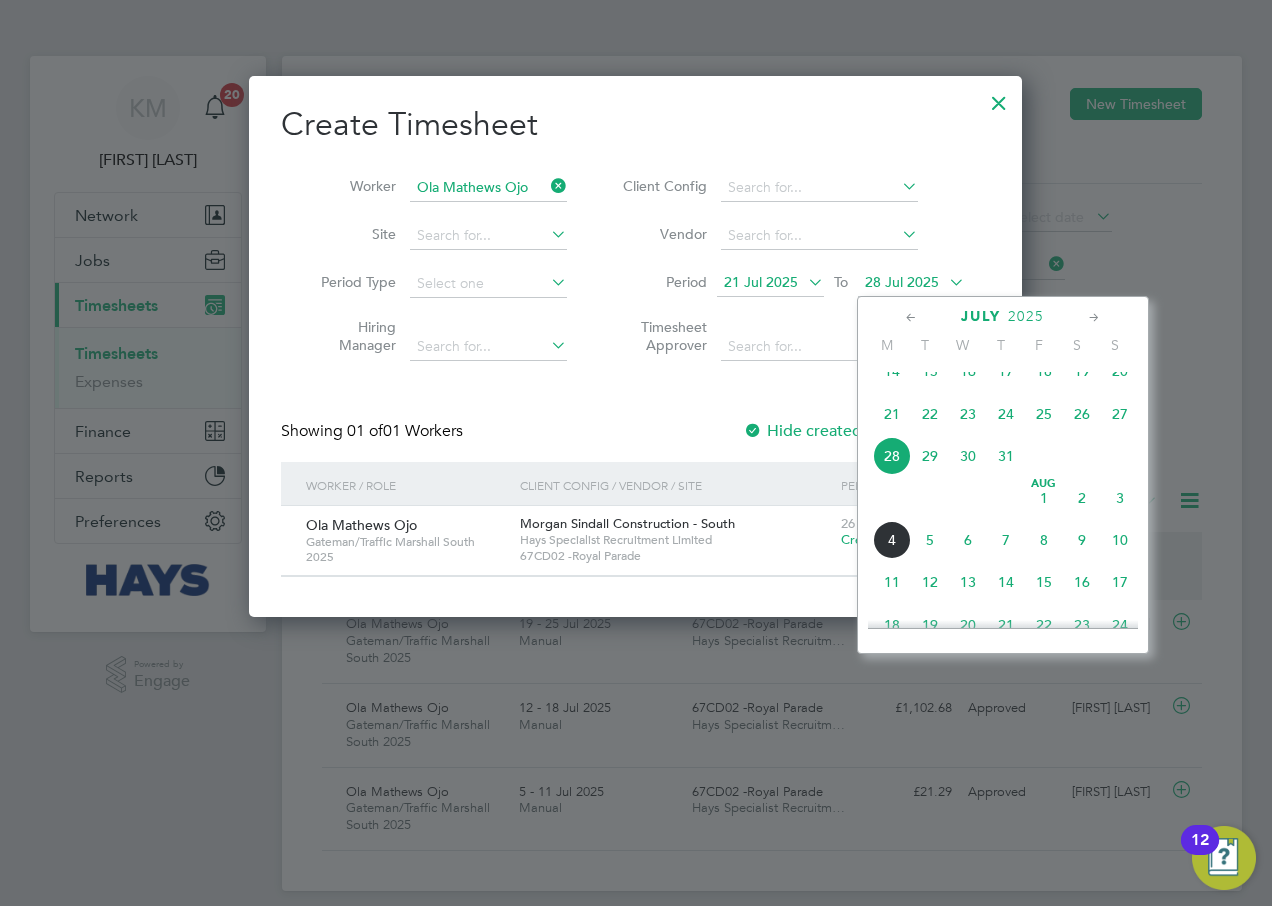 drag, startPoint x: 1046, startPoint y: 517, endPoint x: 1027, endPoint y: 513, distance: 19.416489 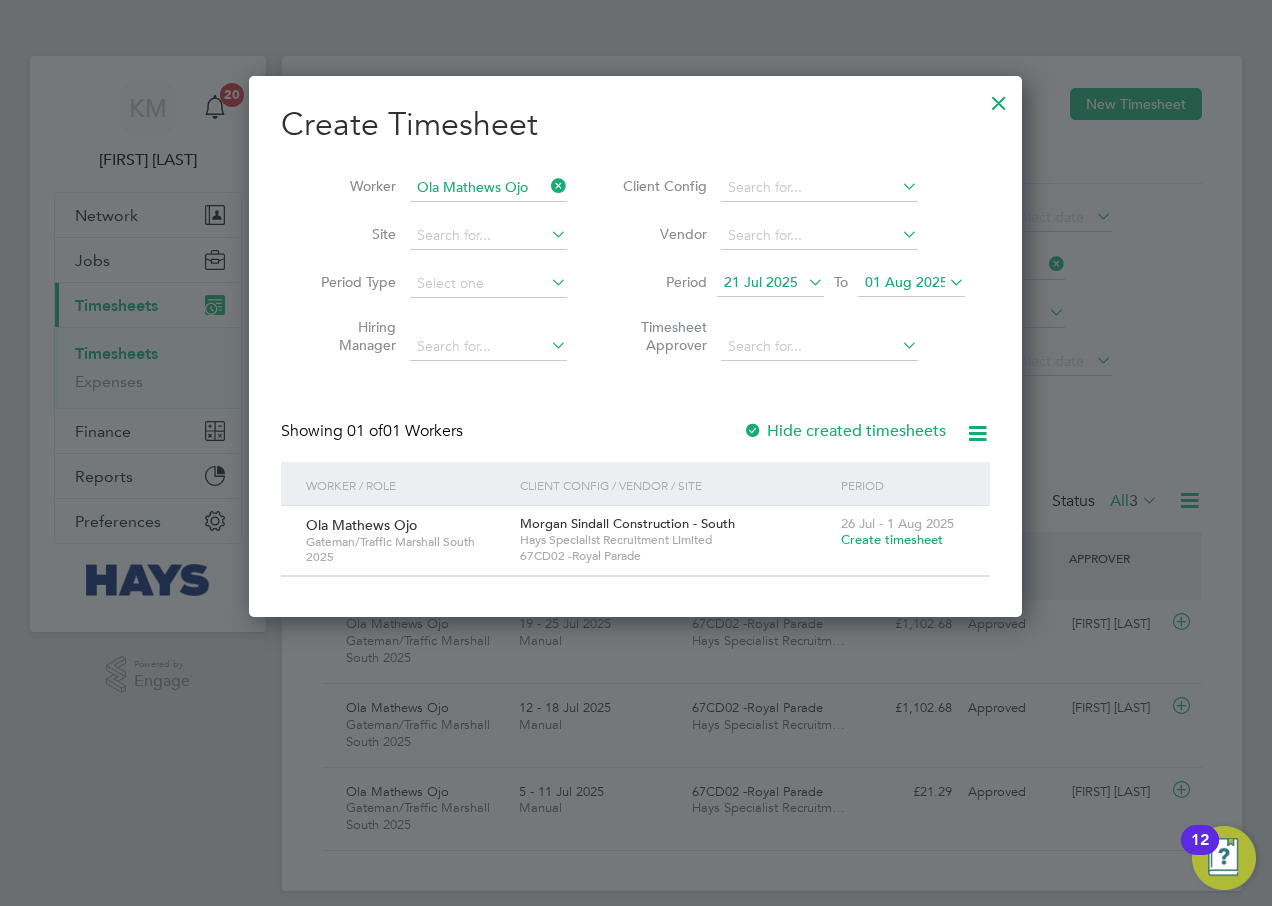 click on "Create timesheet" at bounding box center [892, 539] 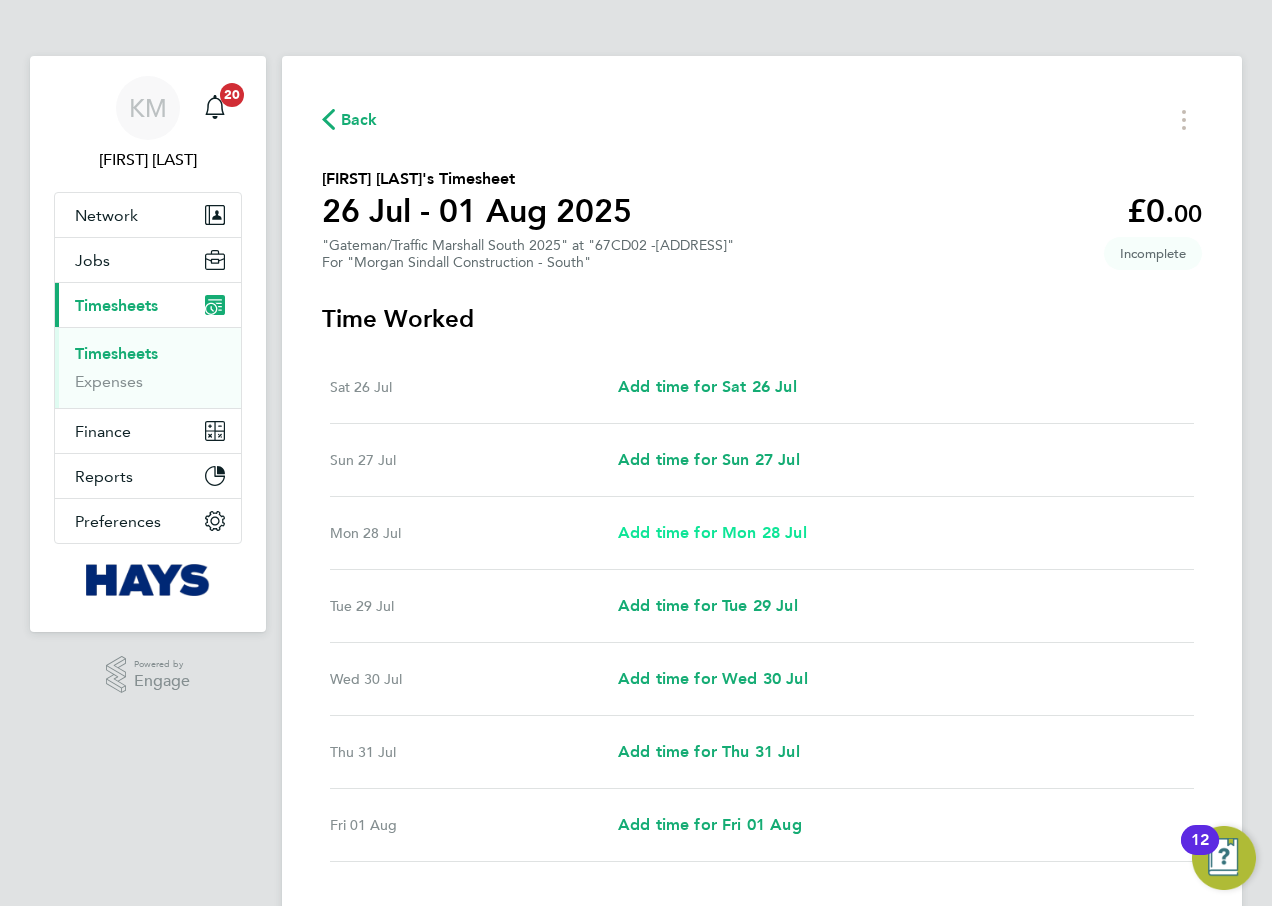 click on "Add time for Mon 28 Jul" at bounding box center [712, 532] 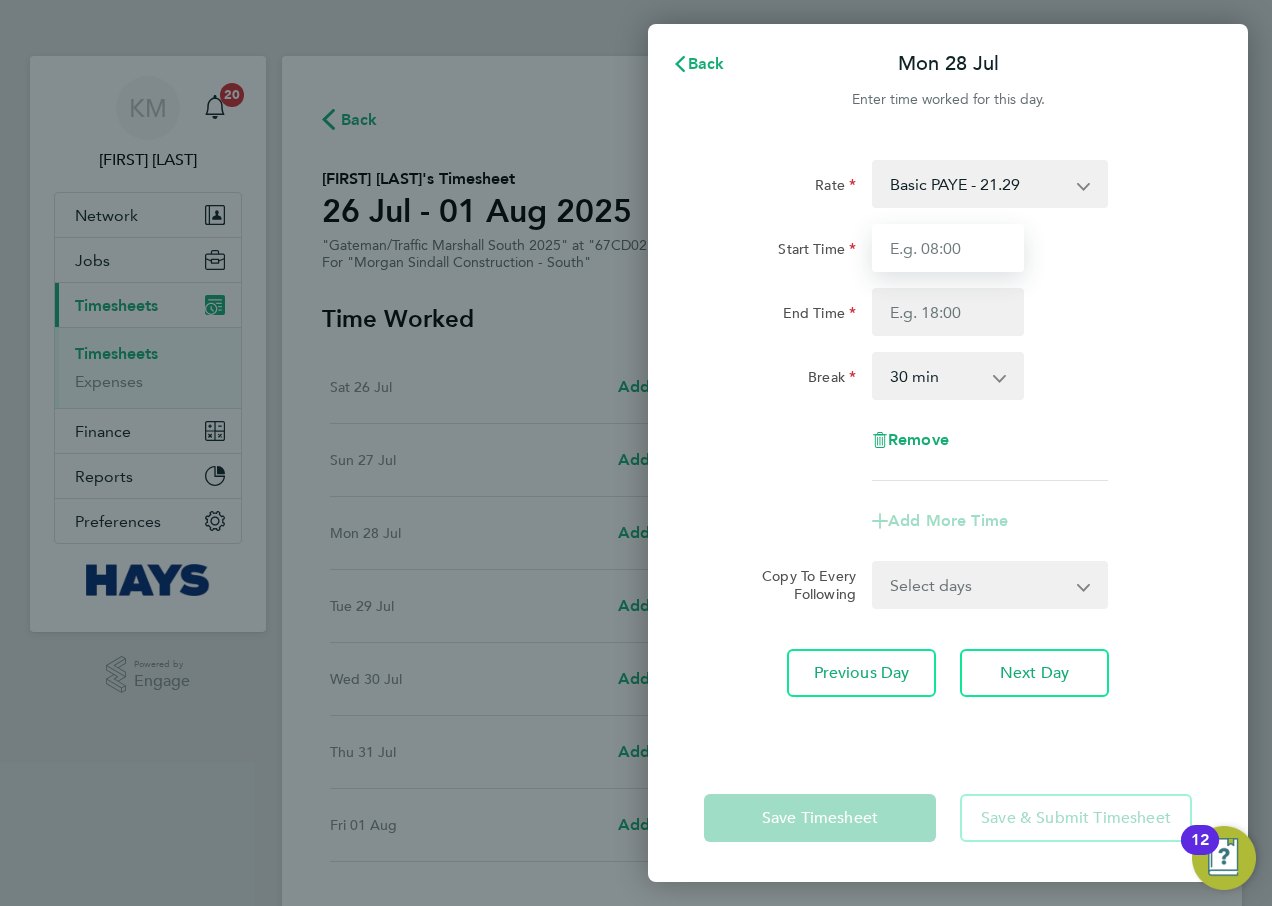 click on "Start Time" at bounding box center (948, 248) 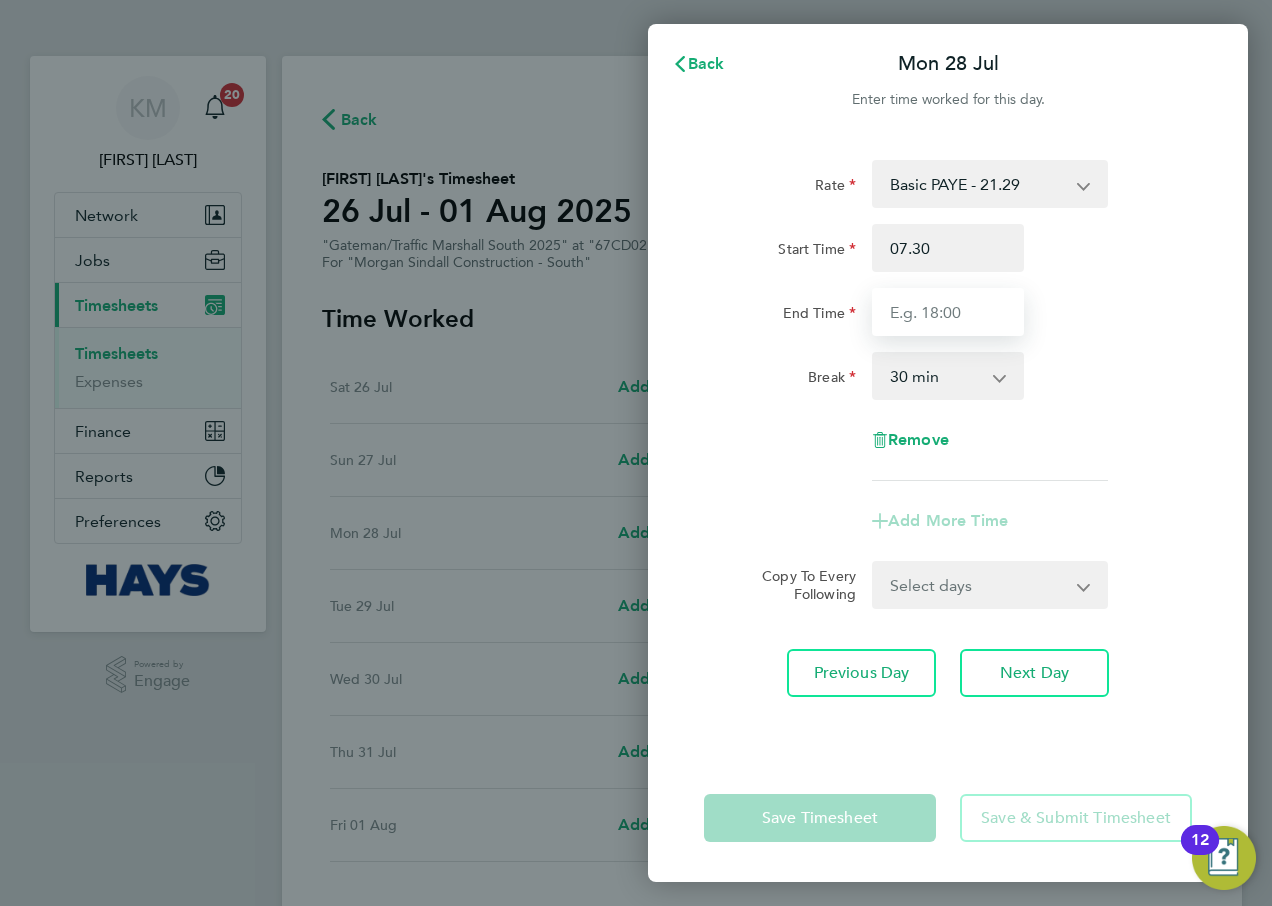 type on "07:30" 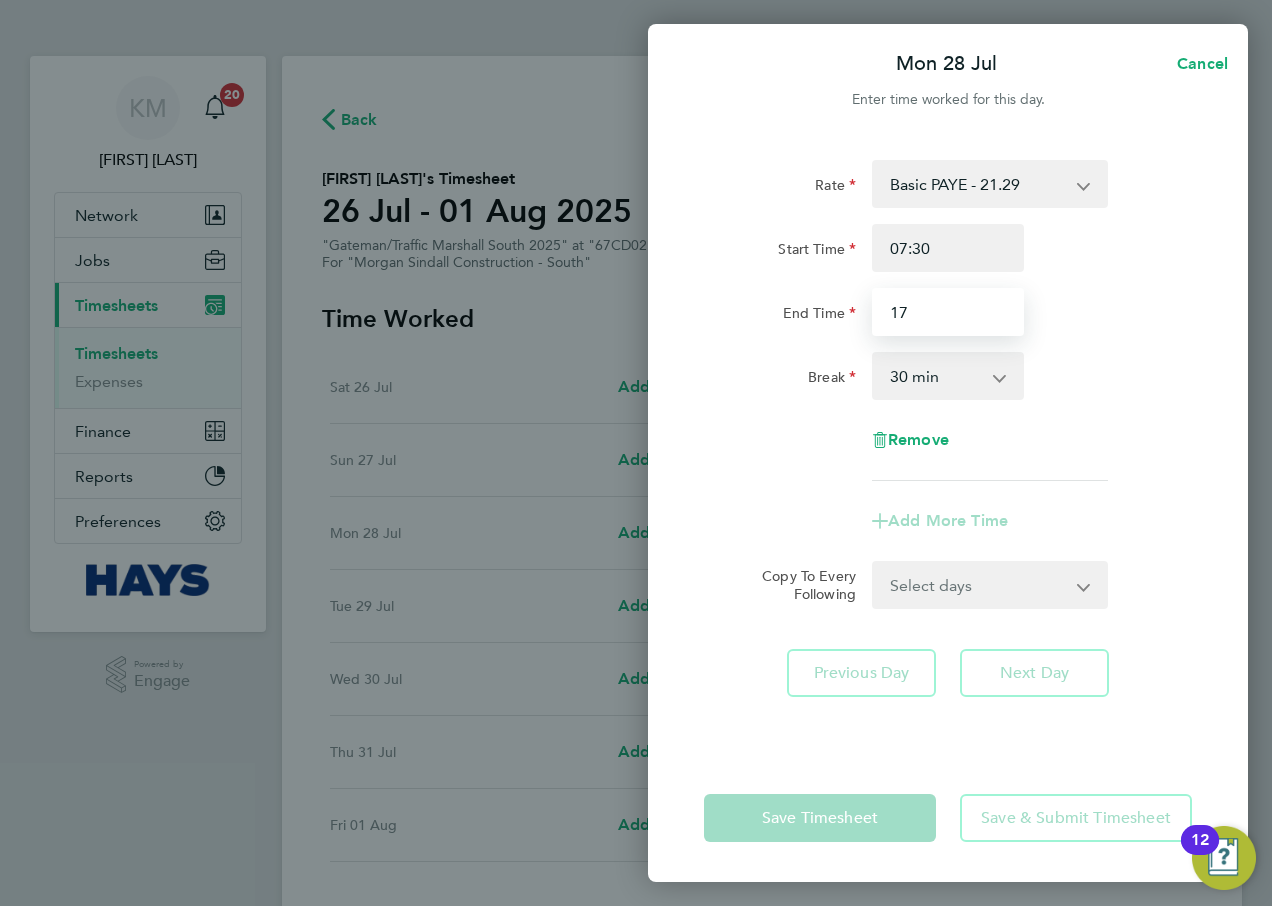 type on "1" 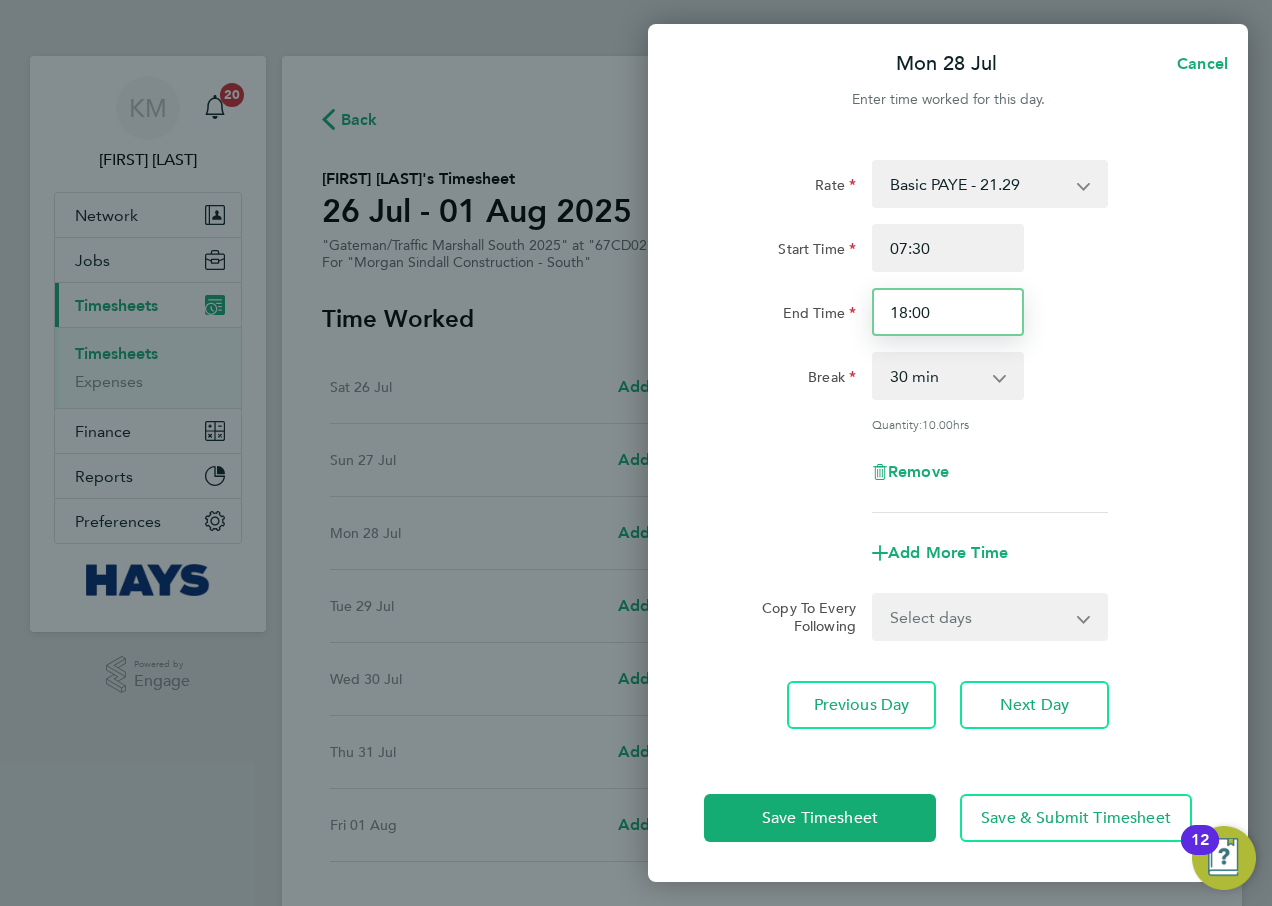 drag, startPoint x: 948, startPoint y: 310, endPoint x: 499, endPoint y: 310, distance: 449 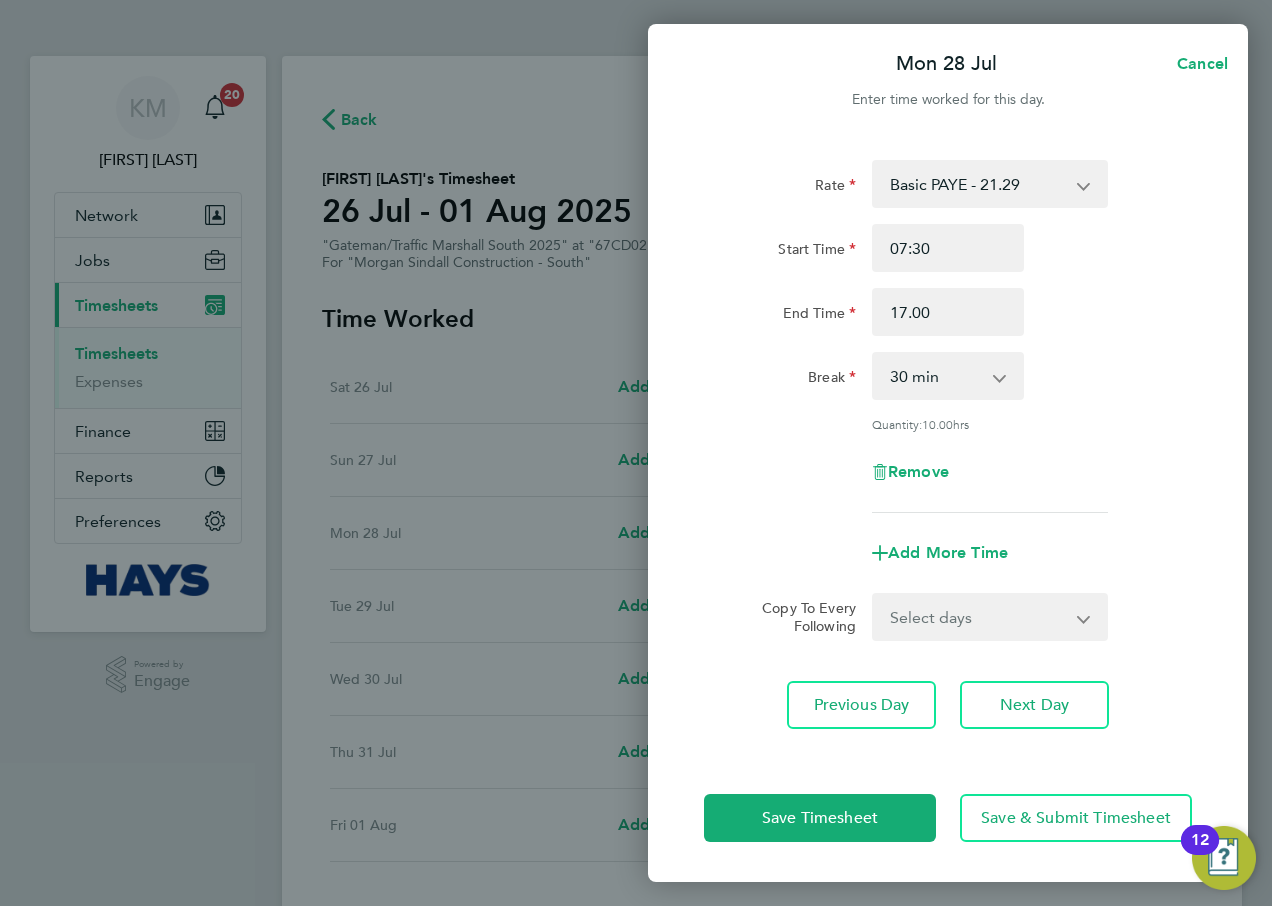 type on "17:00" 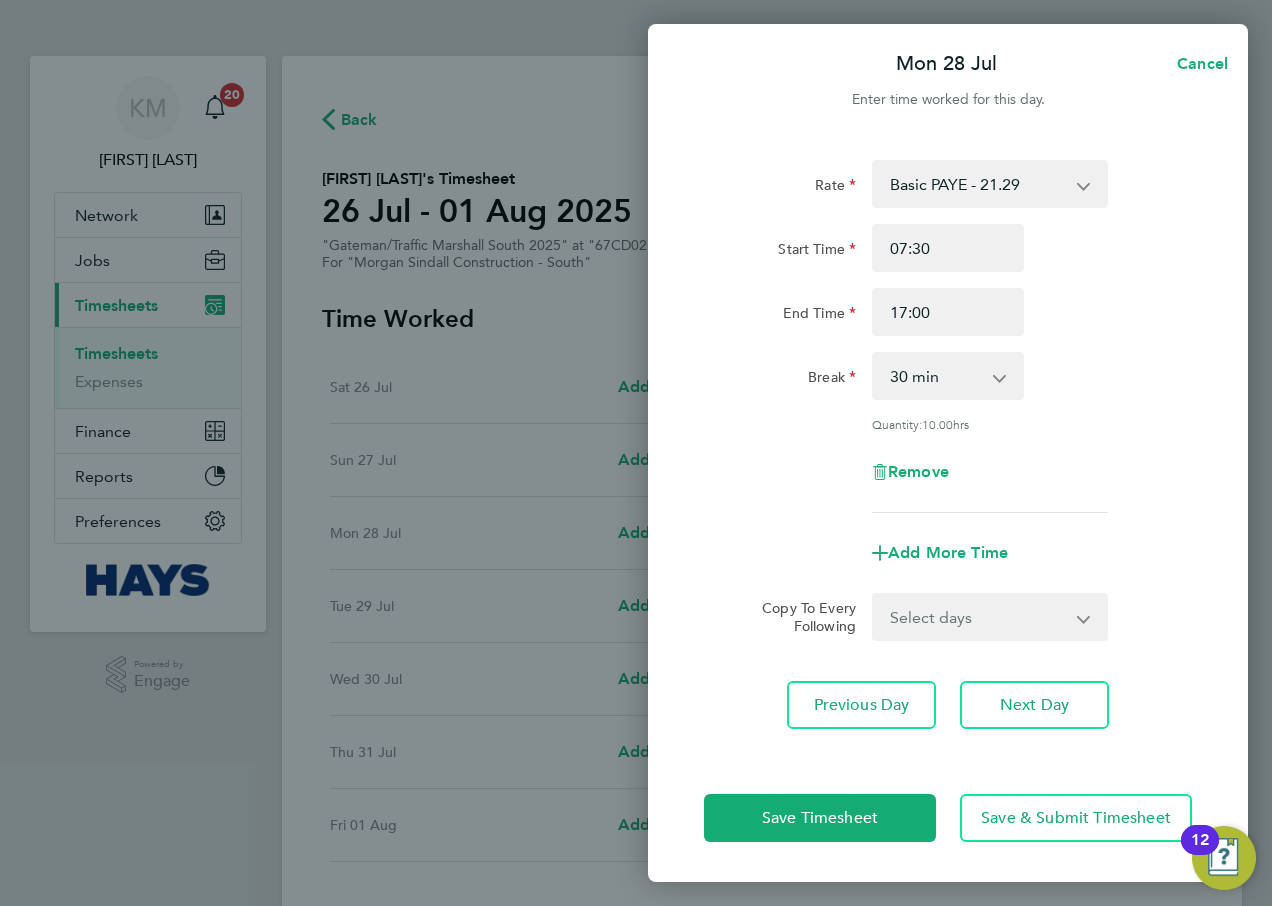 click on "0 min   15 min   30 min   45 min   60 min   75 min   90 min" at bounding box center (936, 376) 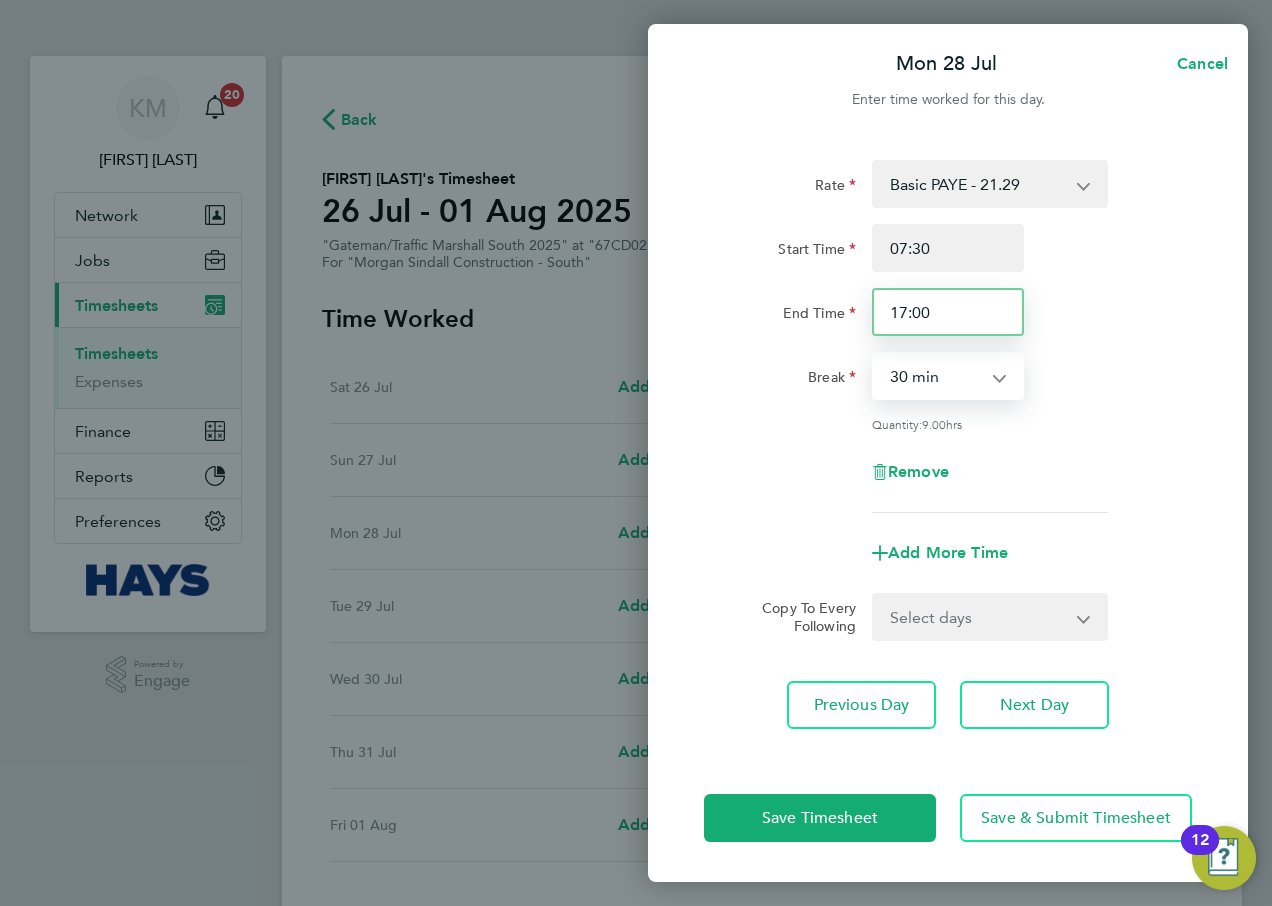 click on "17:00" at bounding box center (948, 312) 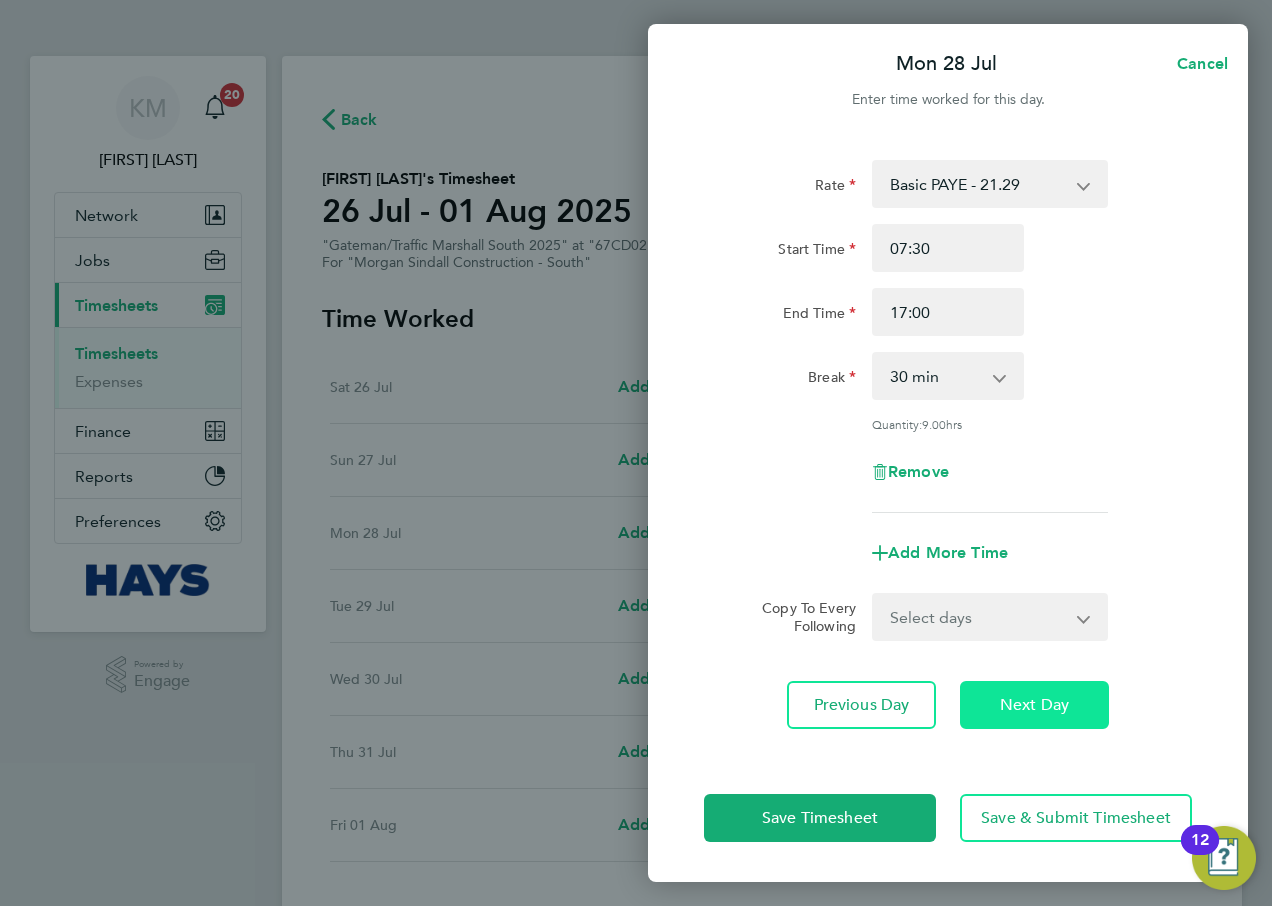 click on "Next Day" 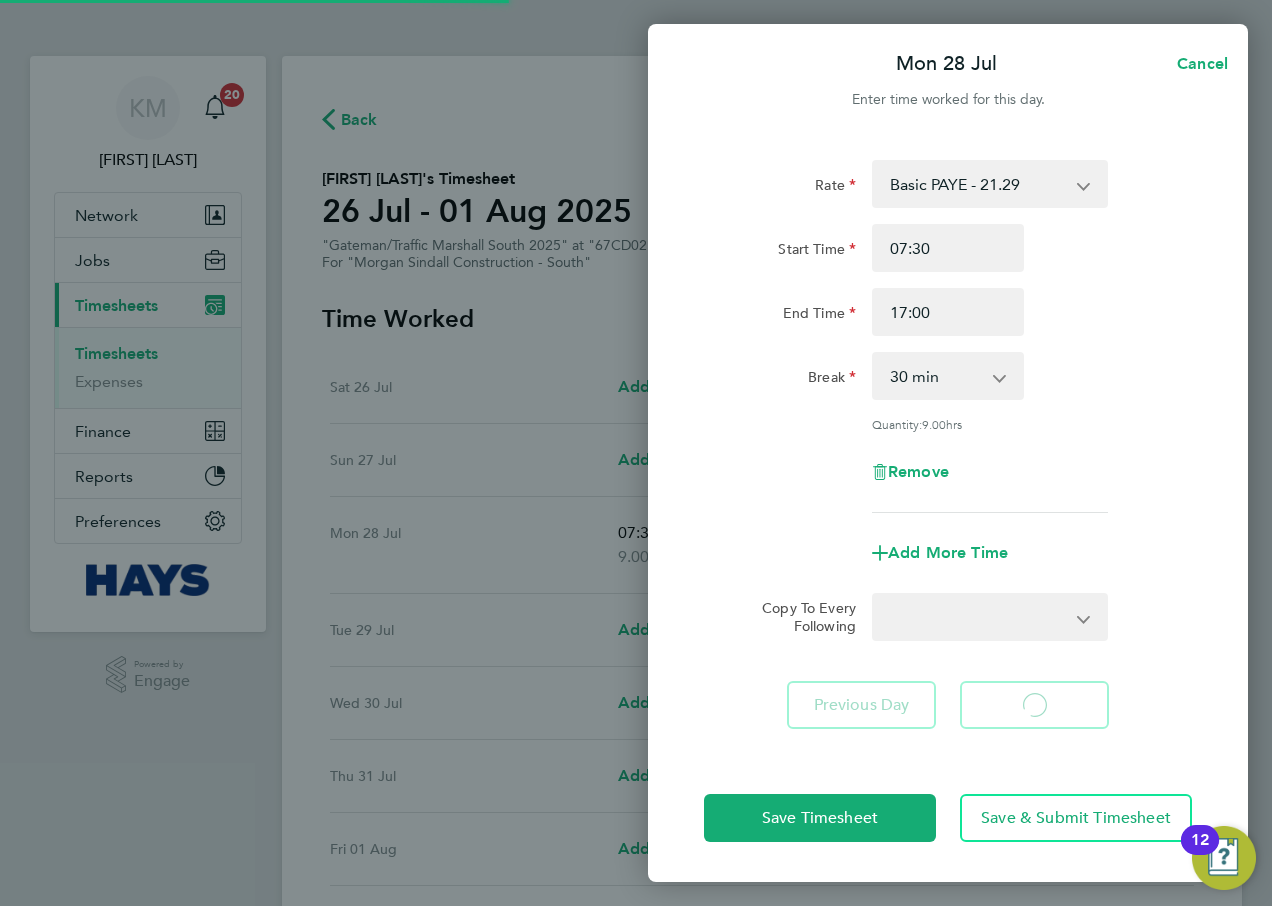 select on "30" 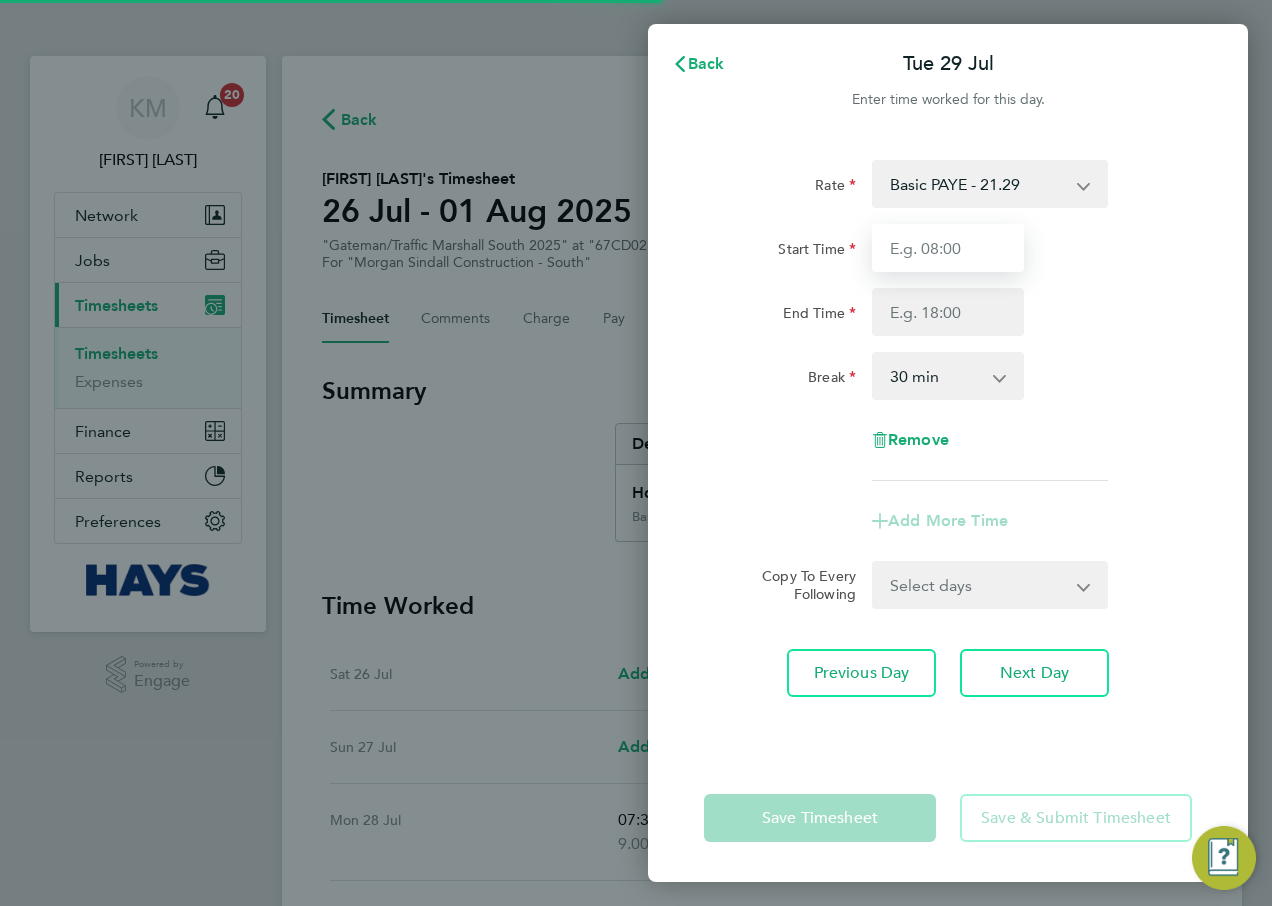 click on "Start Time" at bounding box center [948, 248] 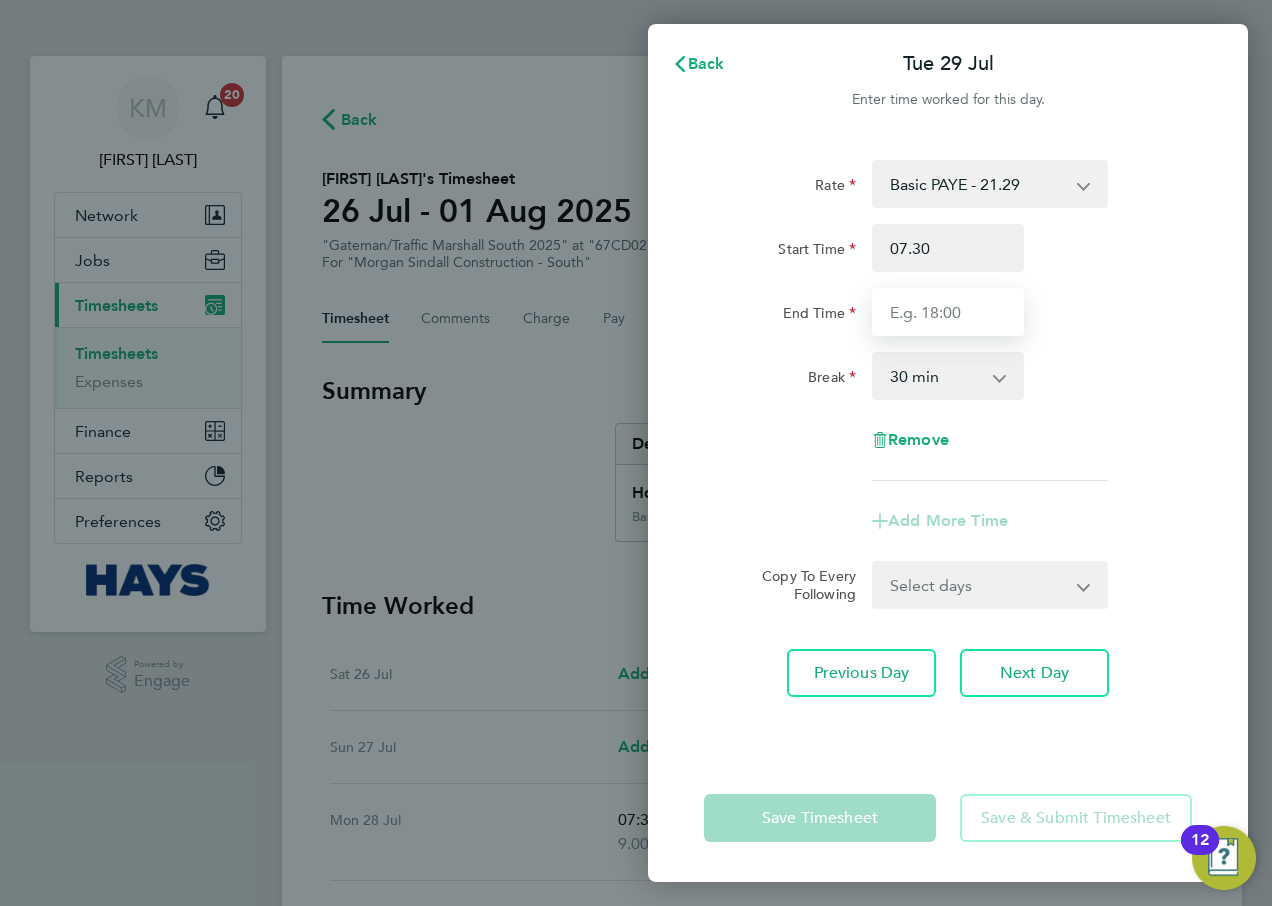 type on "07:30" 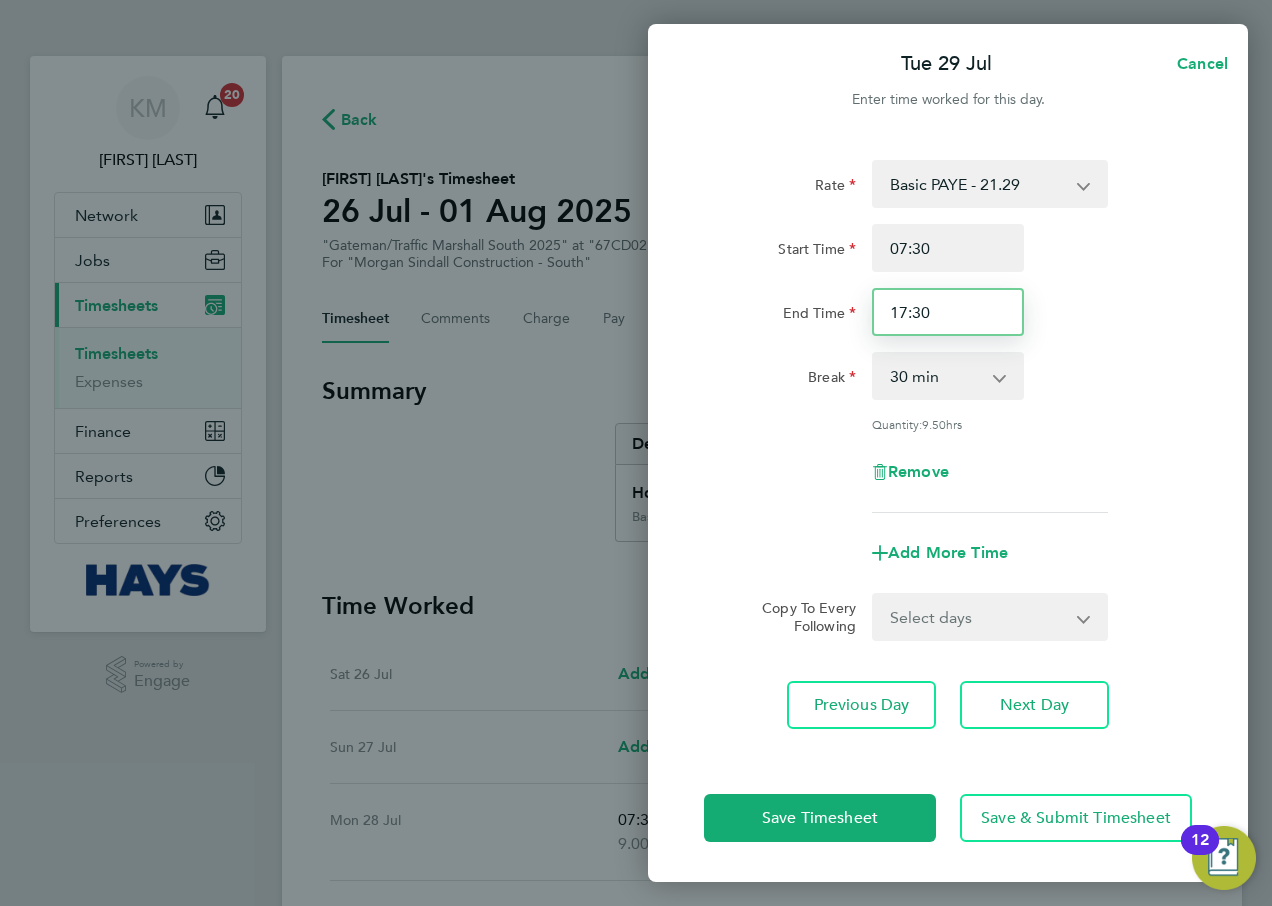 drag, startPoint x: 938, startPoint y: 317, endPoint x: 688, endPoint y: 318, distance: 250.002 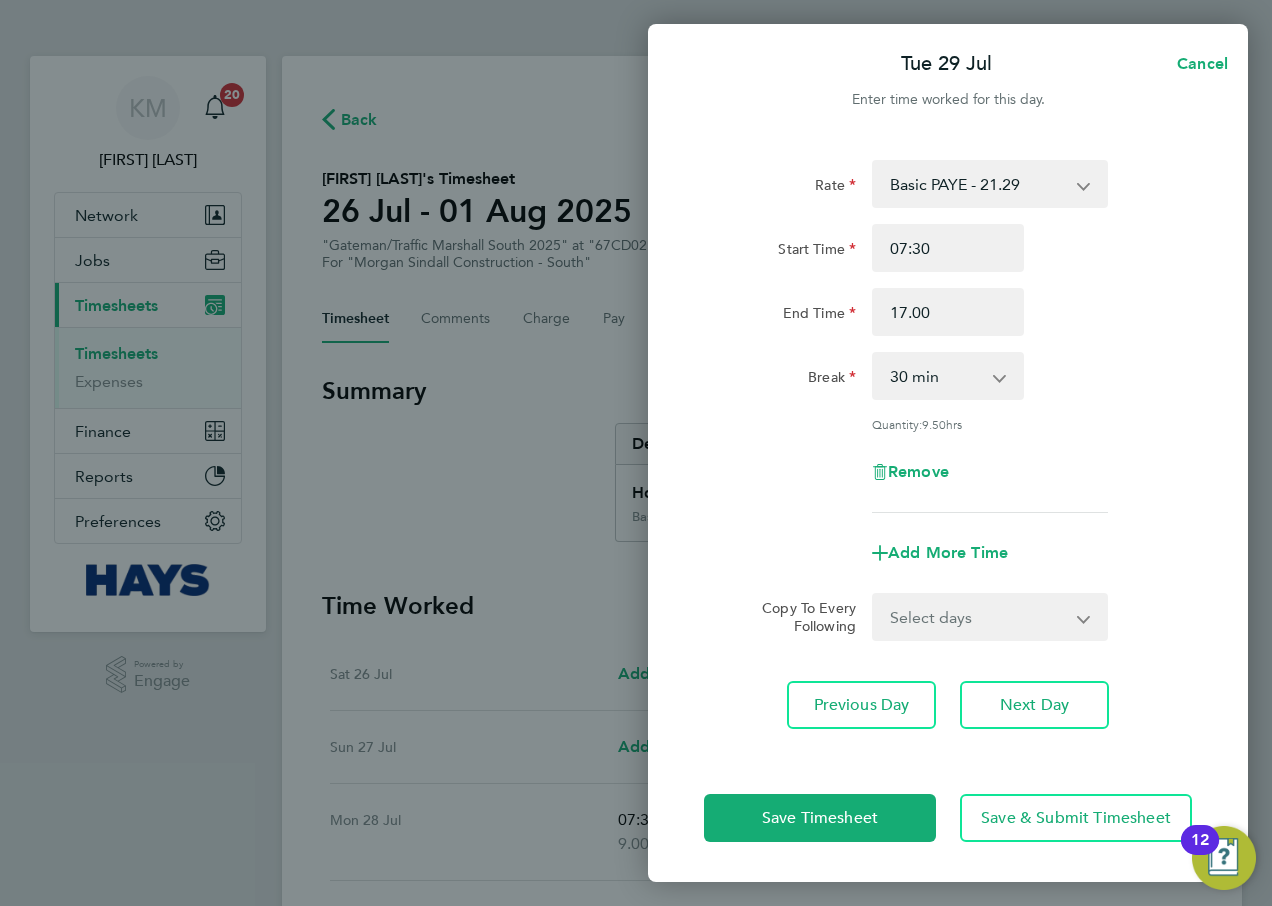 type on "17:00" 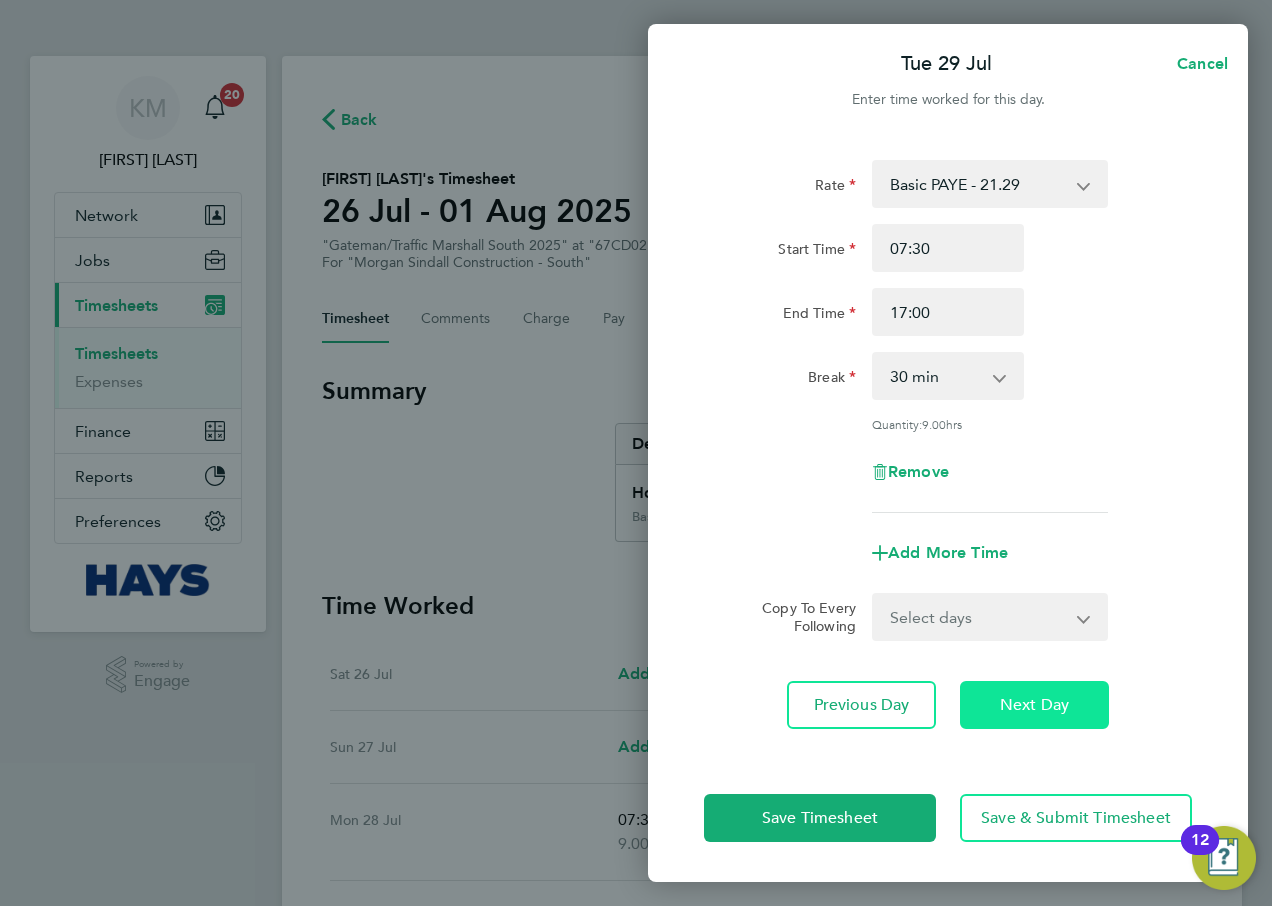 click on "Next Day" 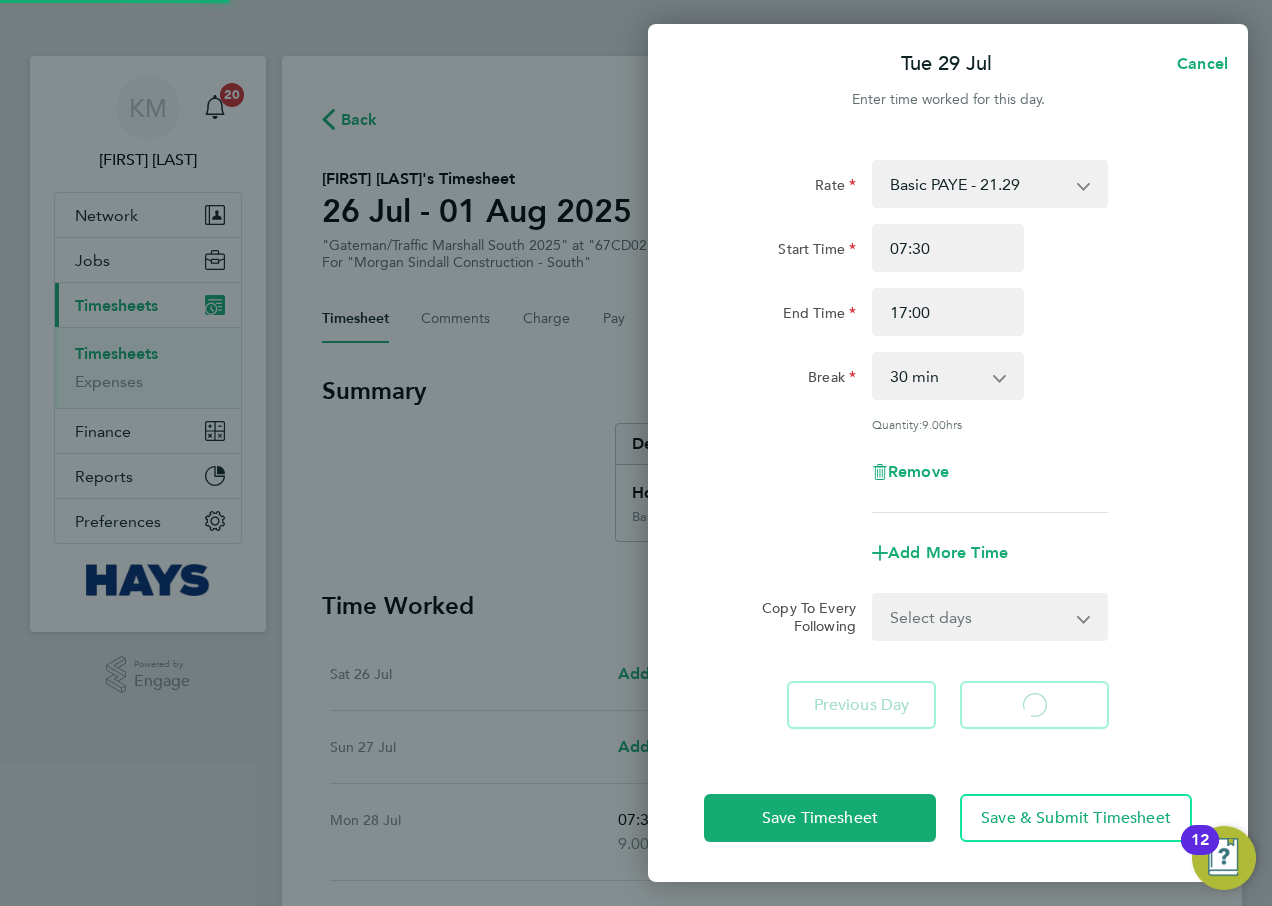 select on "30" 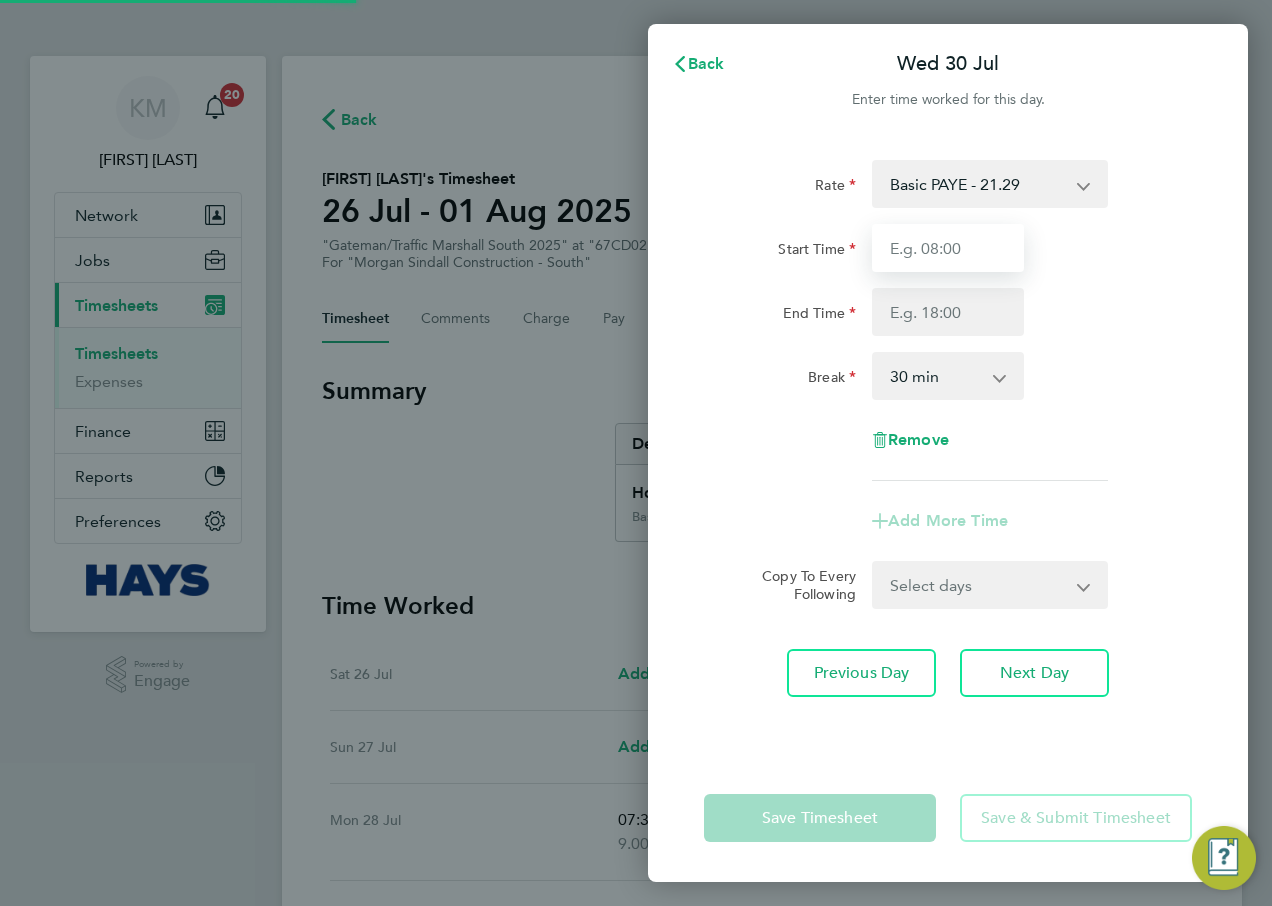 click on "Start Time" at bounding box center [948, 248] 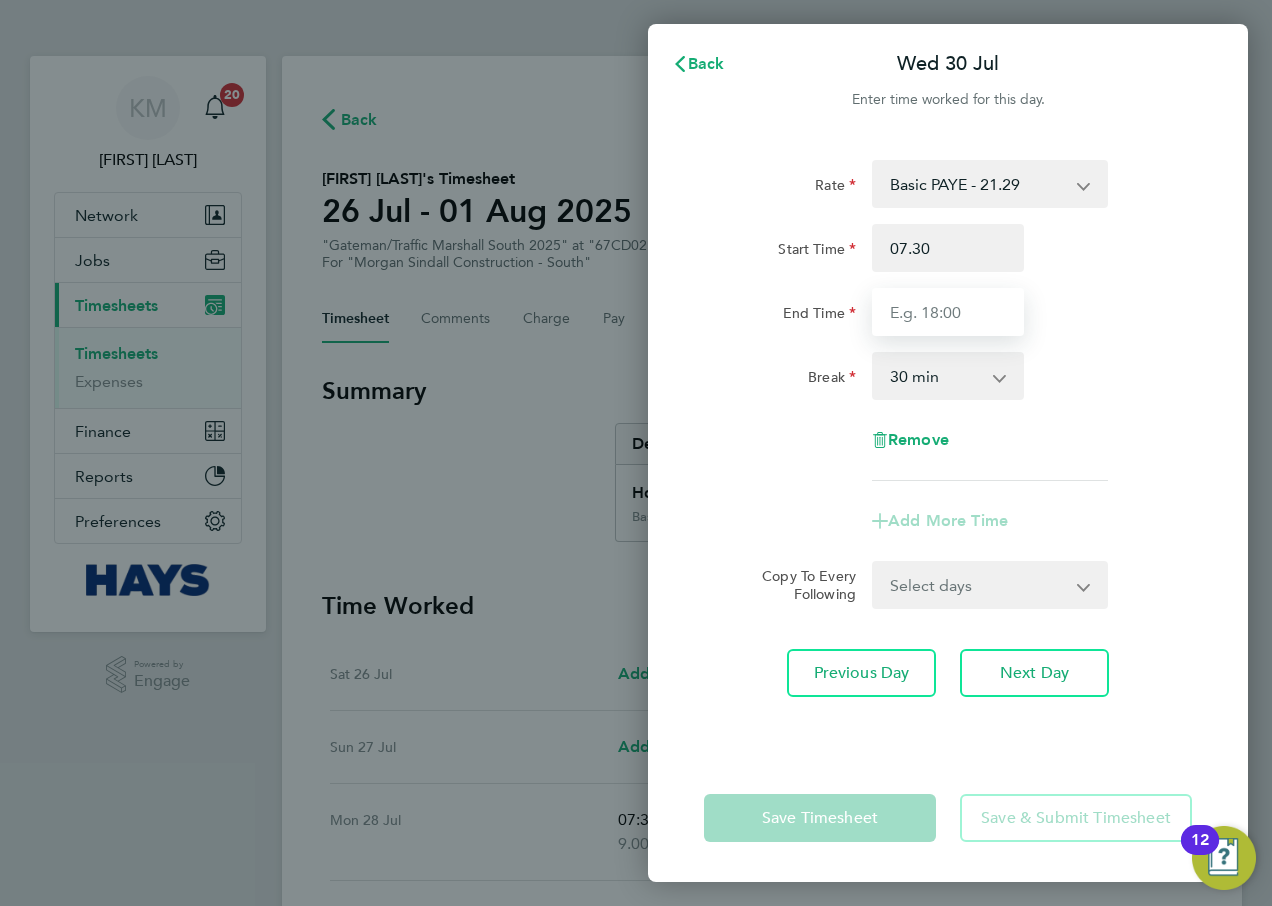 type on "07:30" 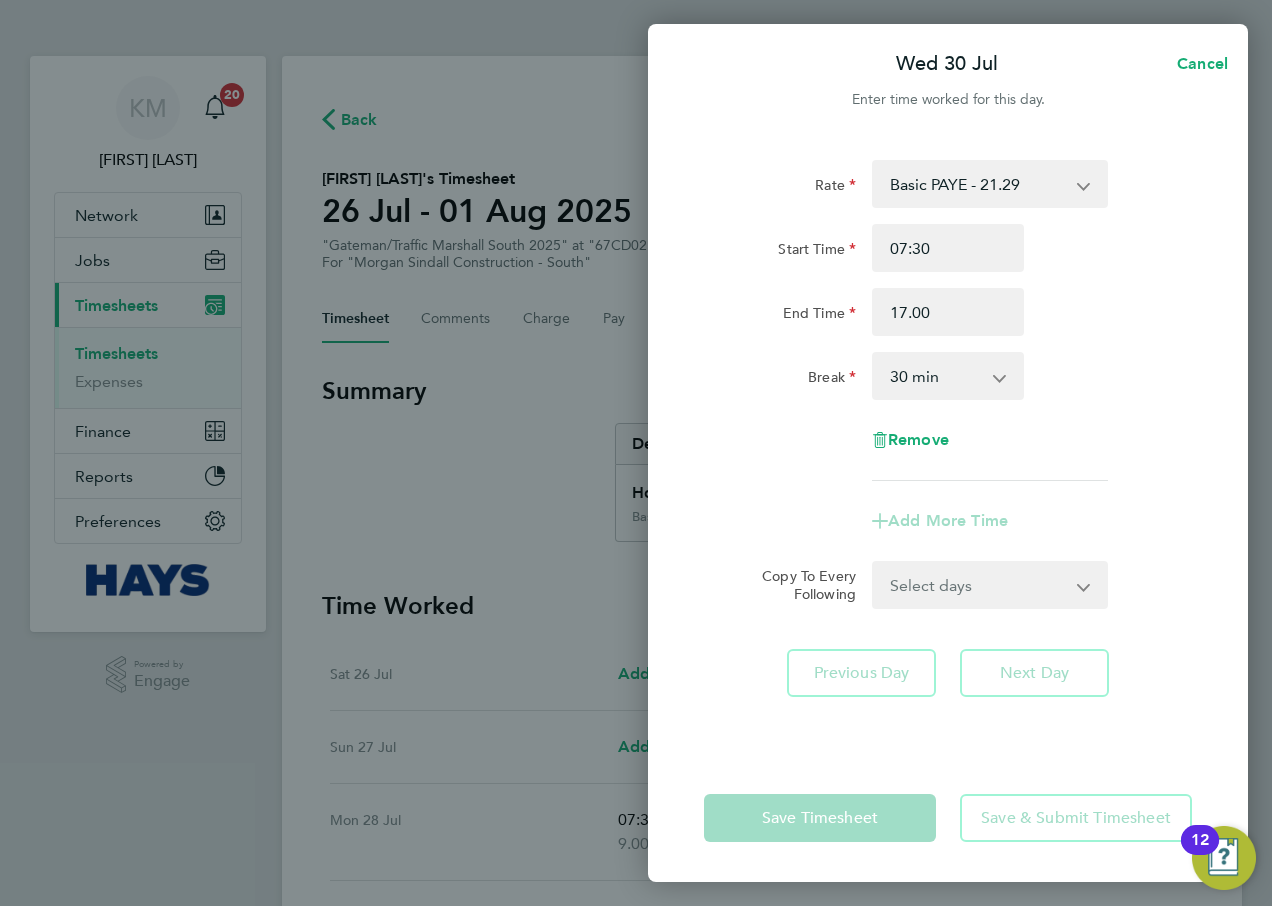 type on "17:00" 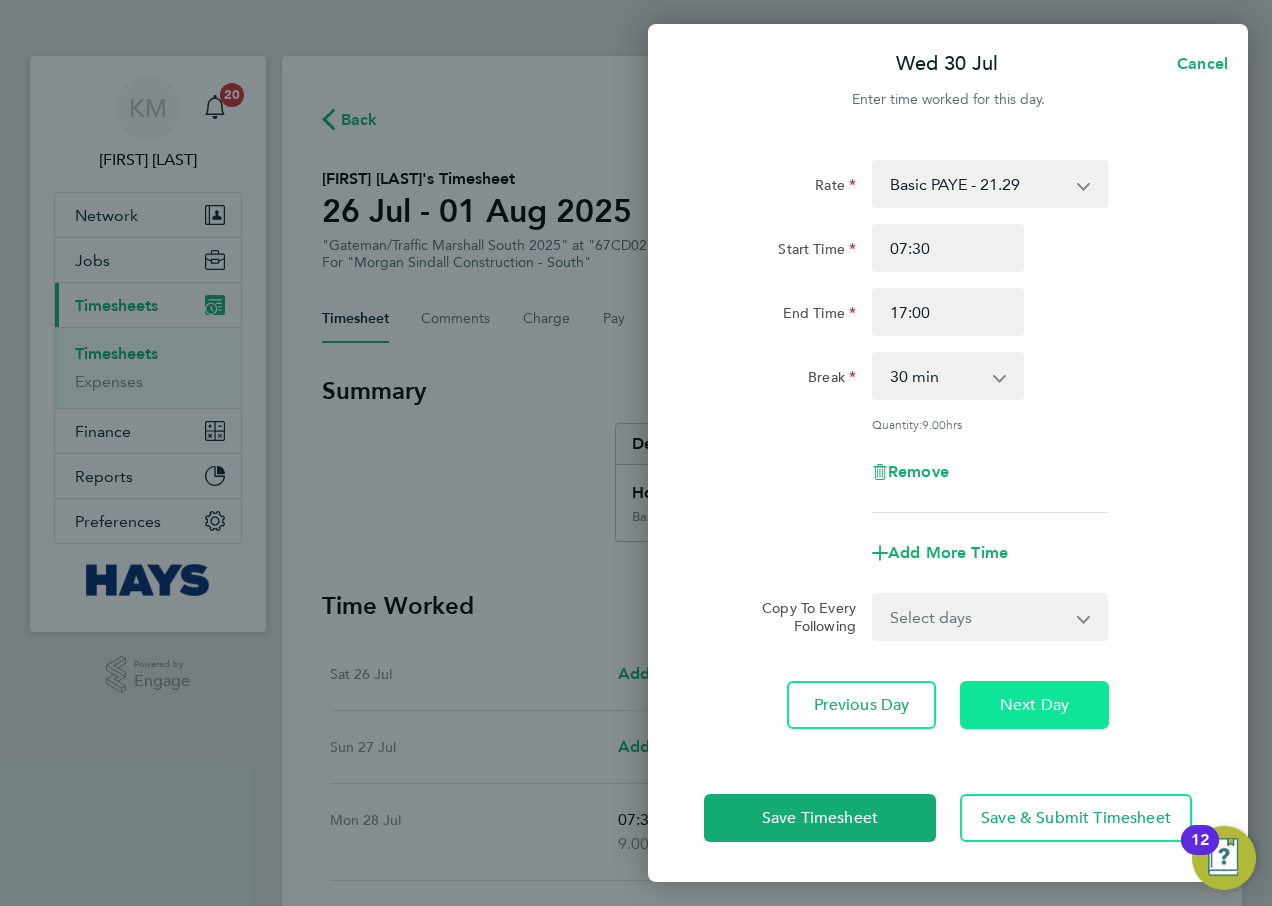 click on "Next Day" 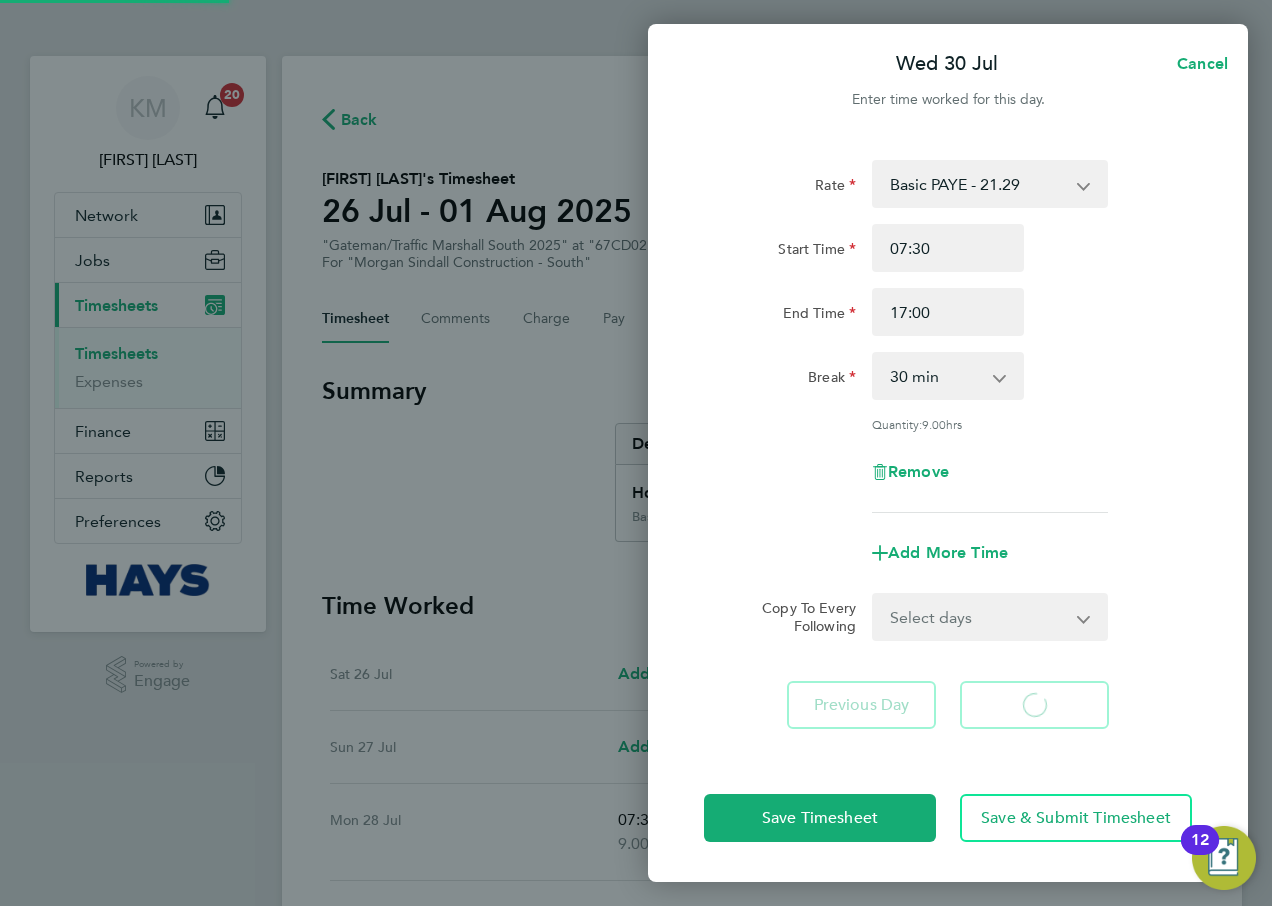 select on "30" 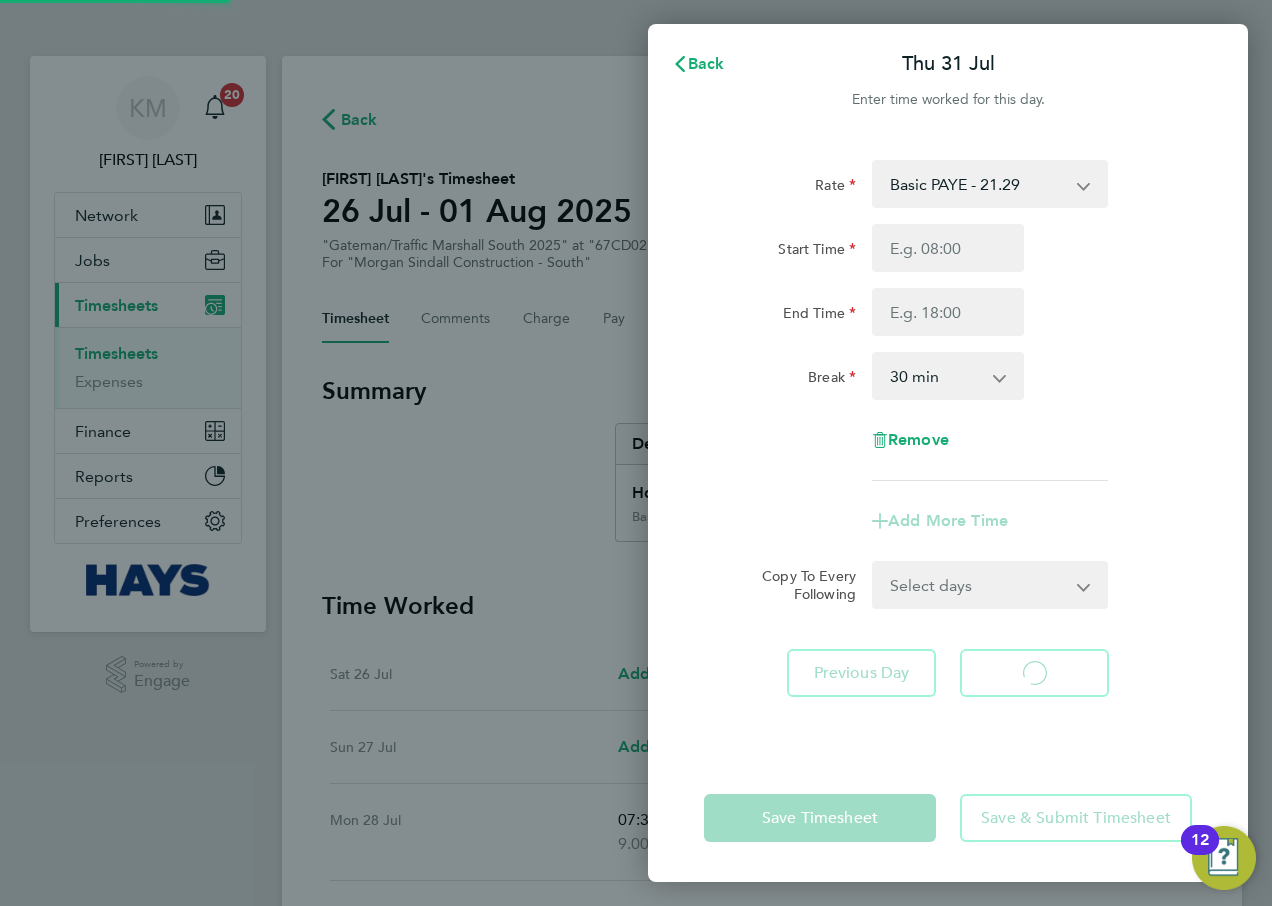 select on "30" 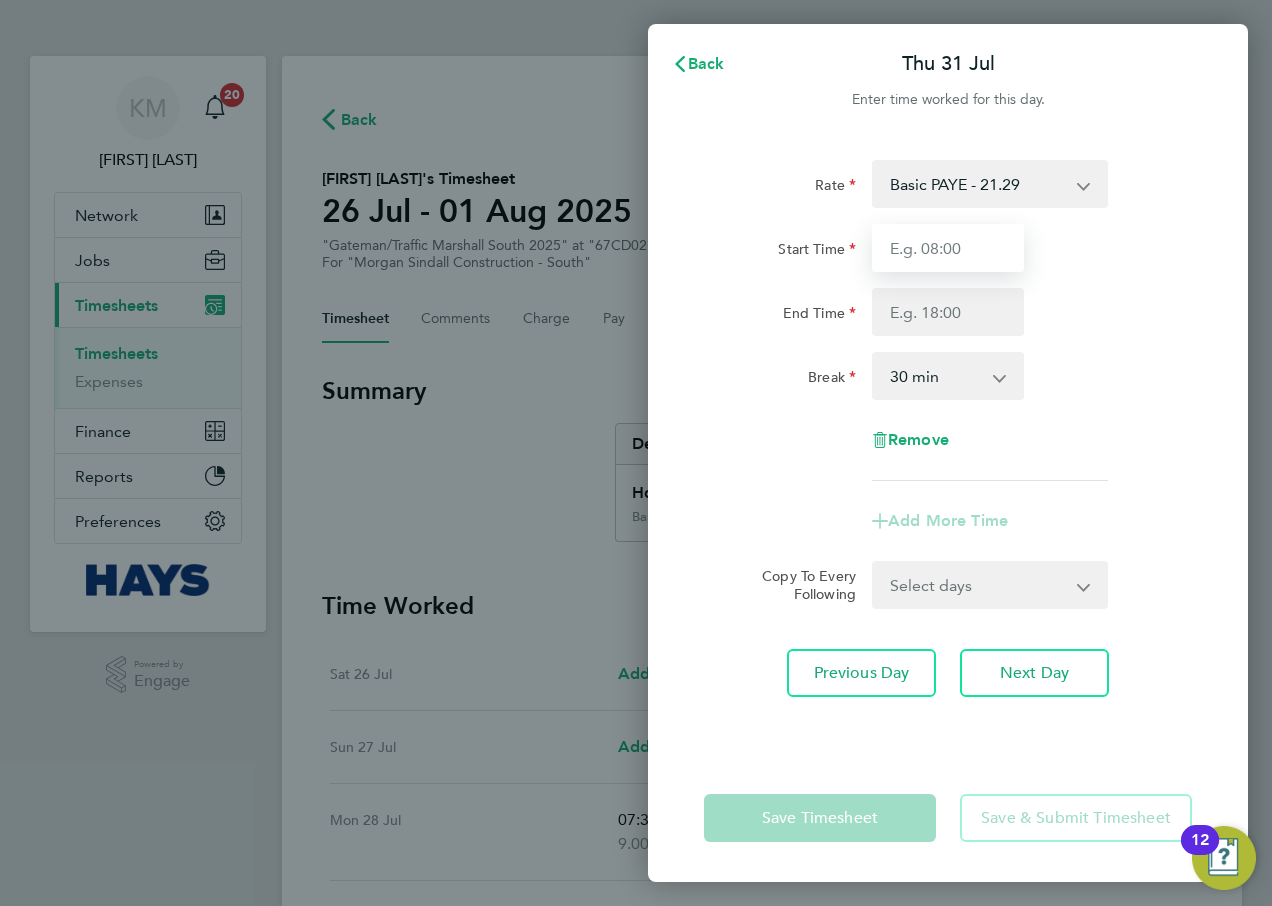 click on "Start Time" at bounding box center (948, 248) 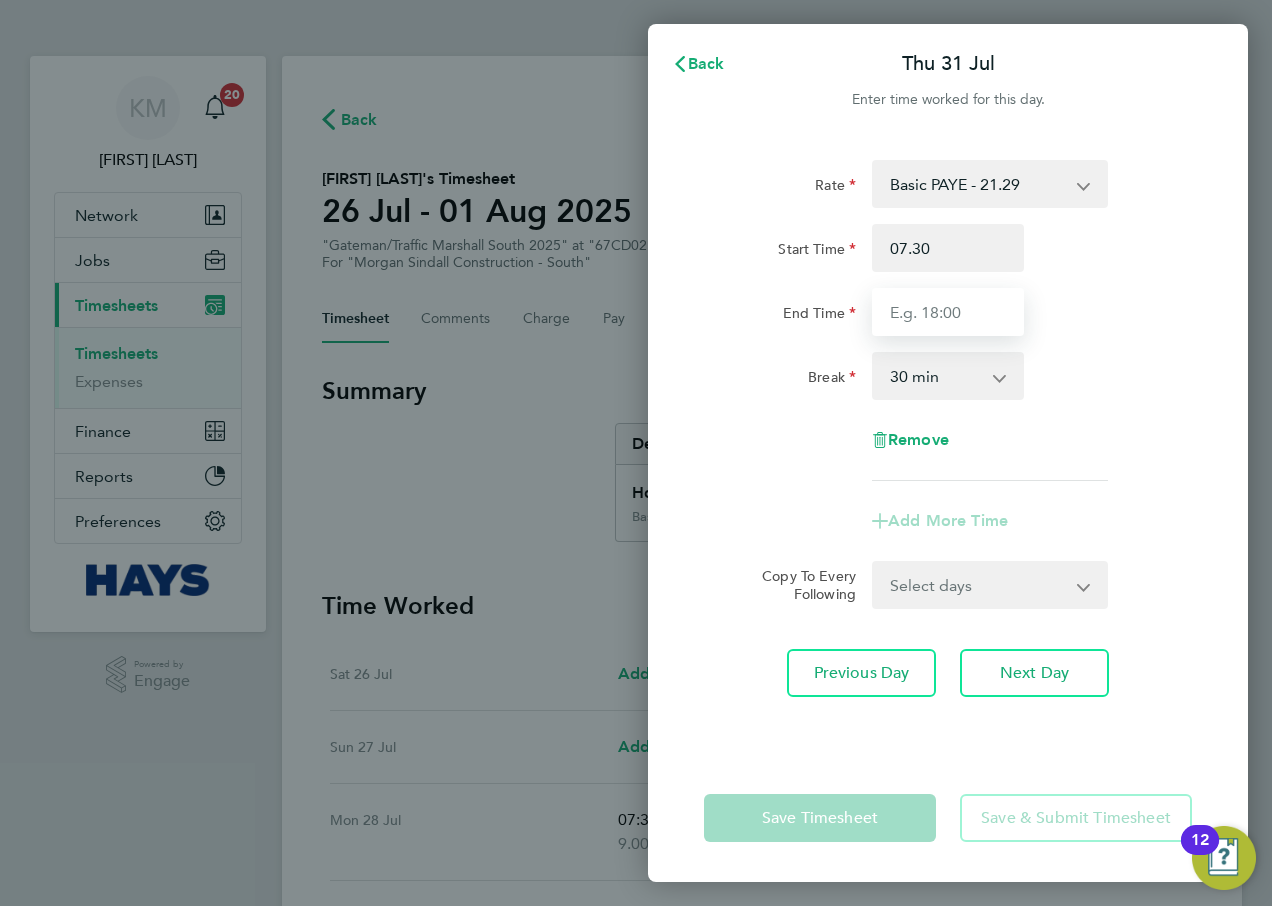 type on "07:30" 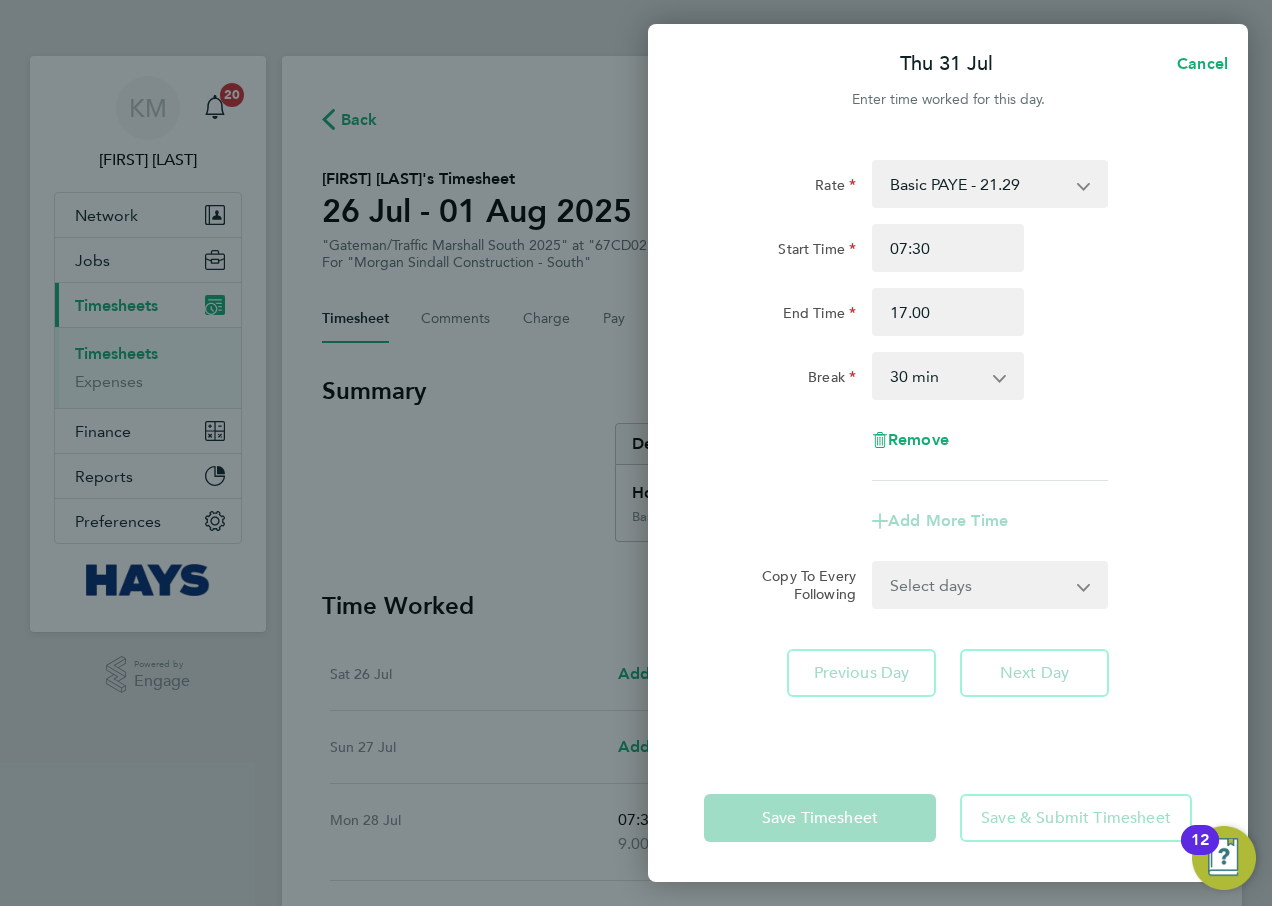 type on "17:00" 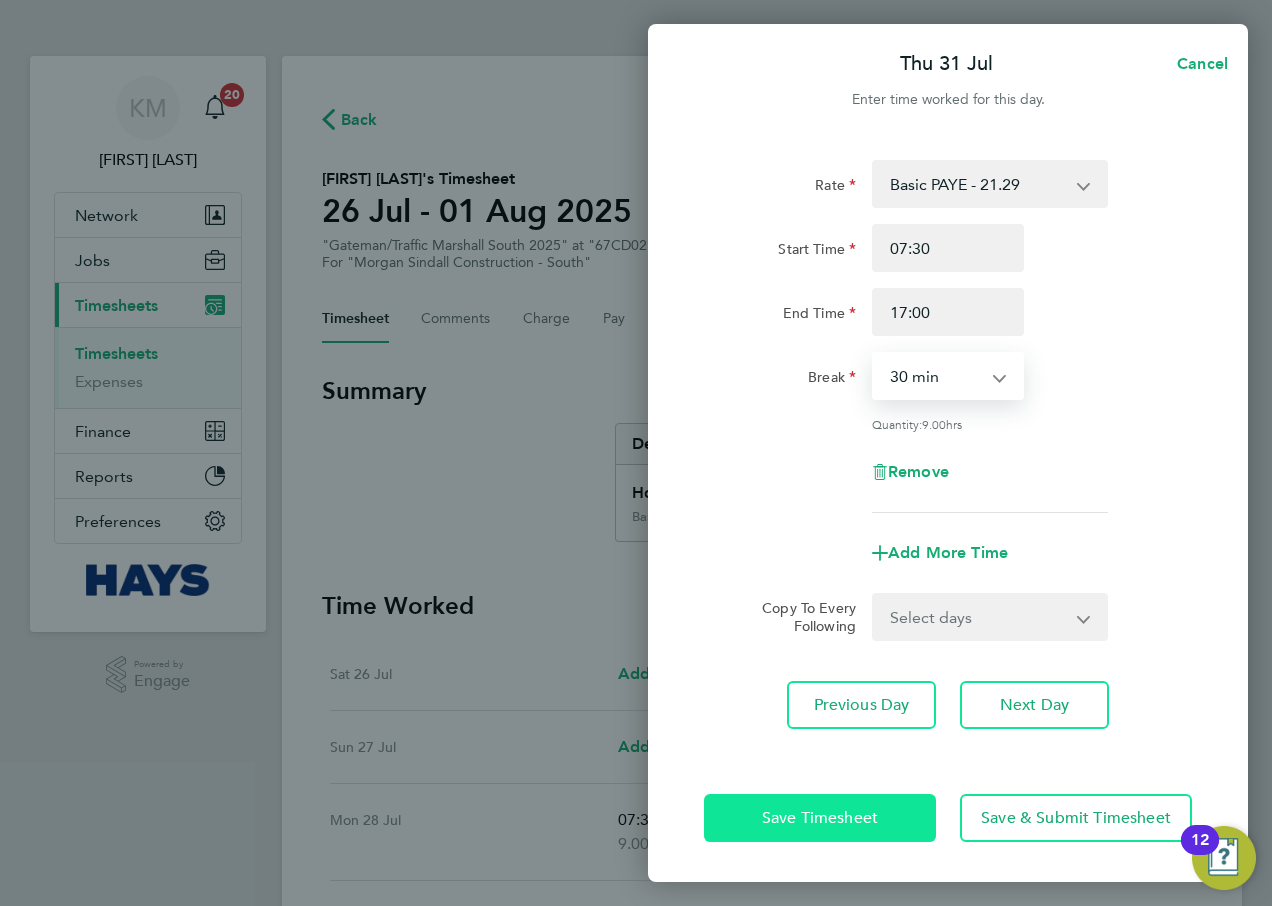click on "Save Timesheet" 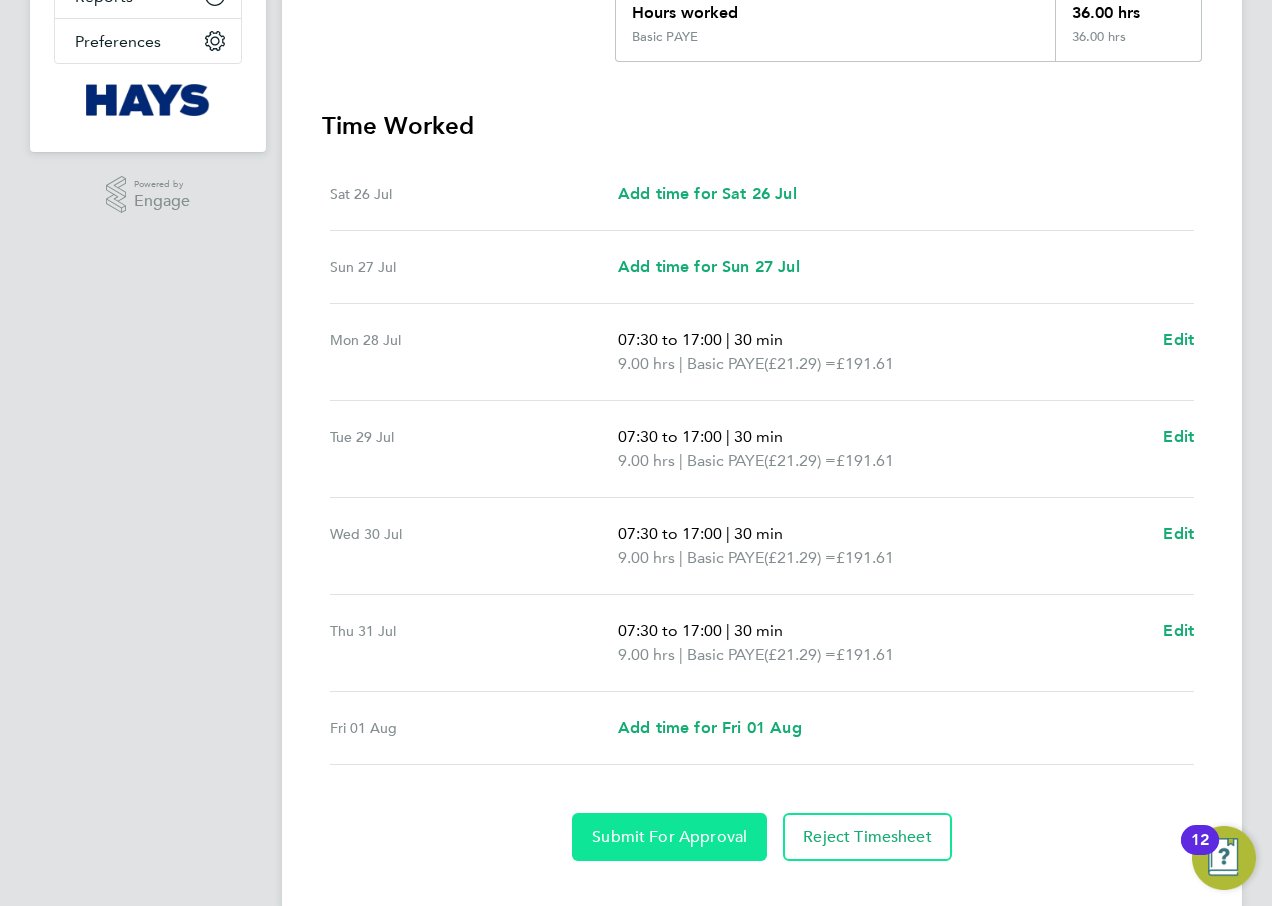 scroll, scrollTop: 515, scrollLeft: 0, axis: vertical 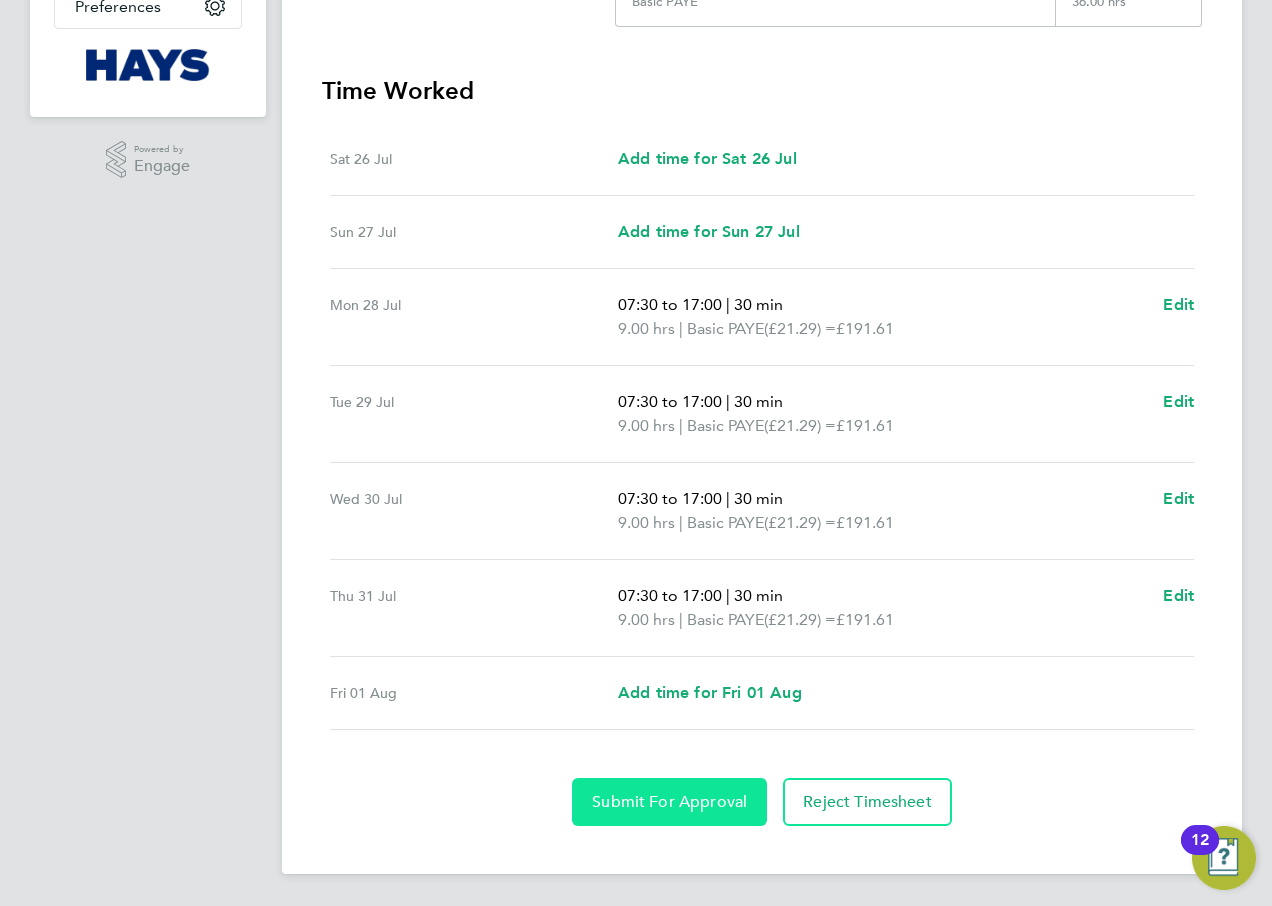 click on "Submit For Approval" 